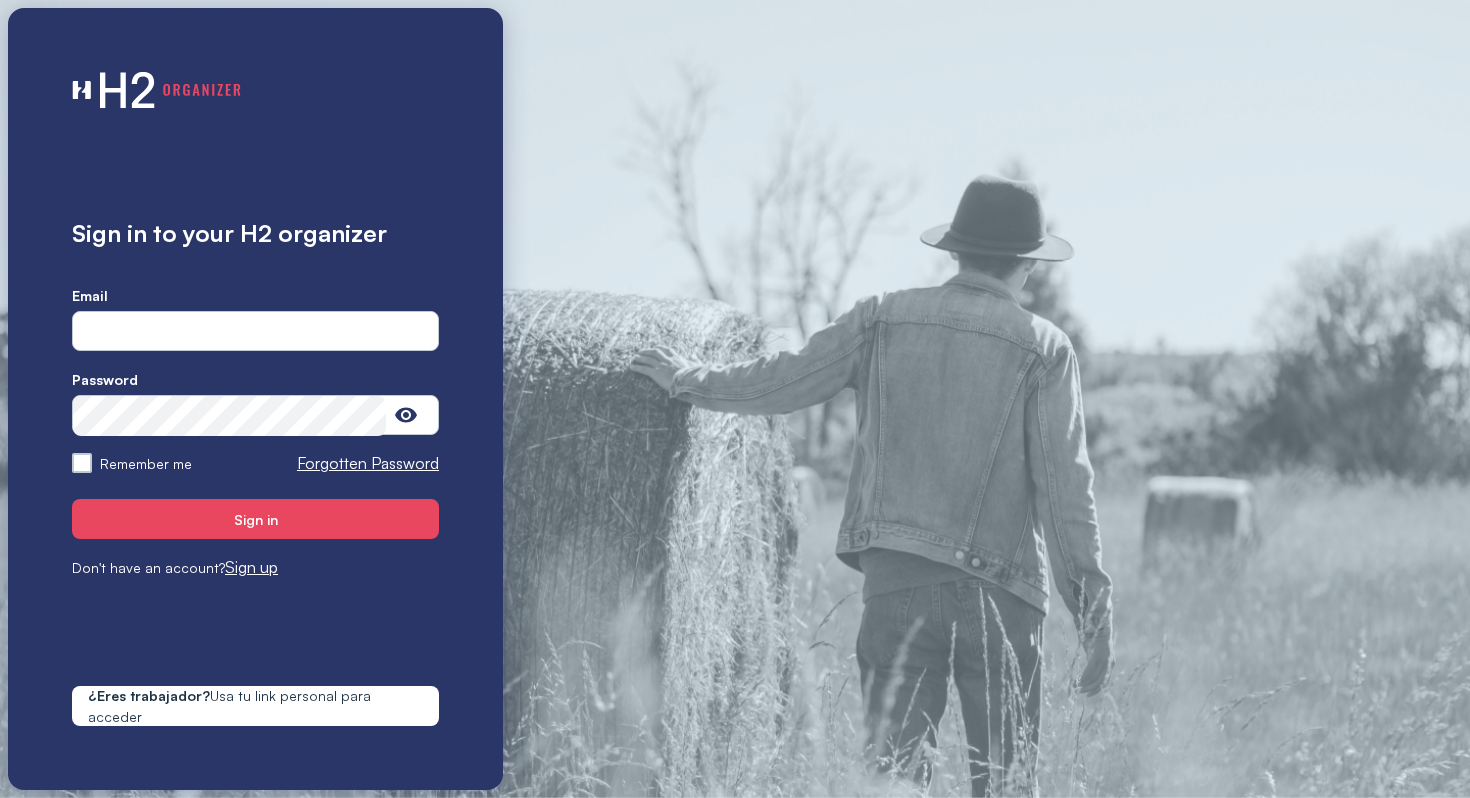scroll, scrollTop: 0, scrollLeft: 0, axis: both 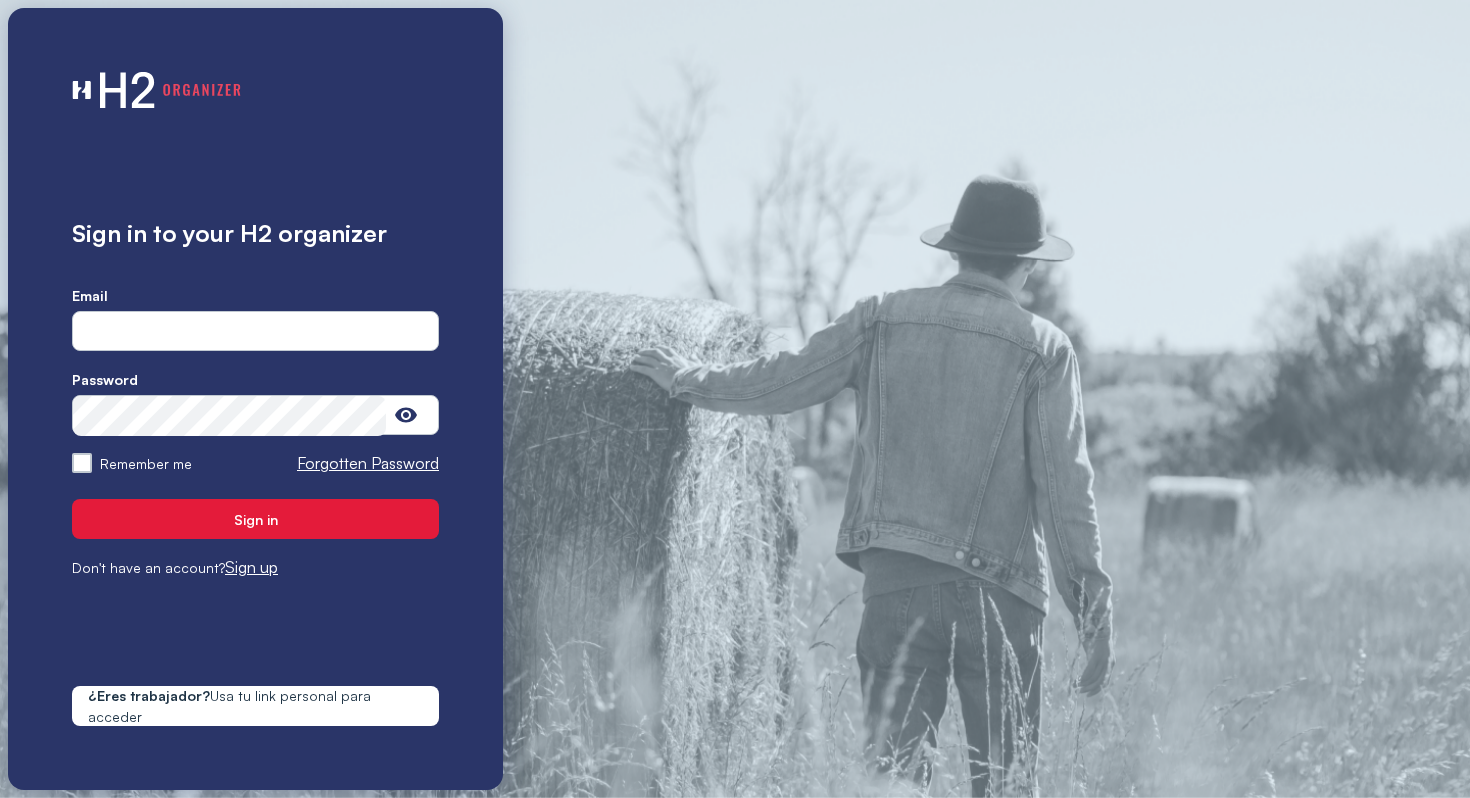 type on "**********" 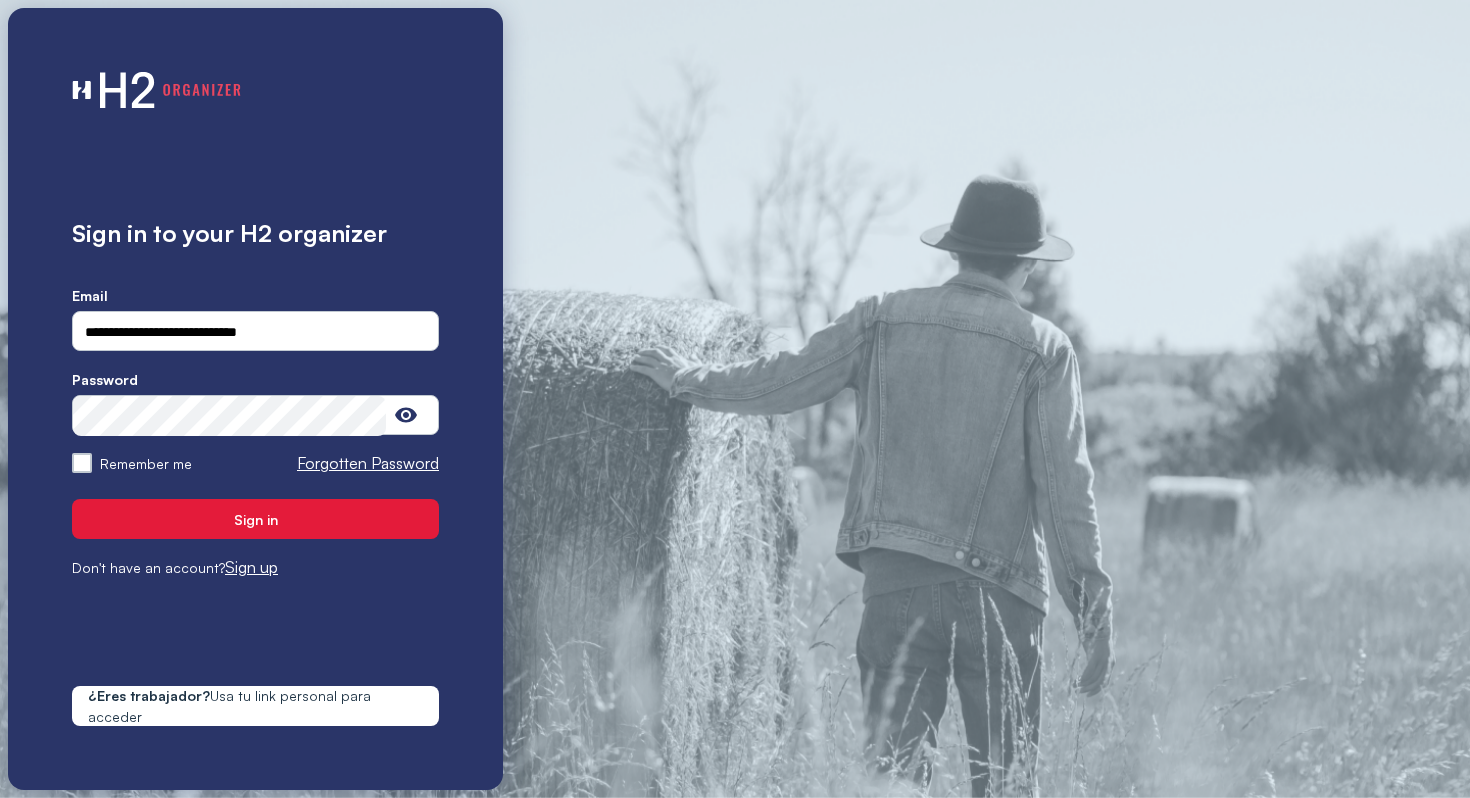 click on "Sign in" at bounding box center (255, 519) 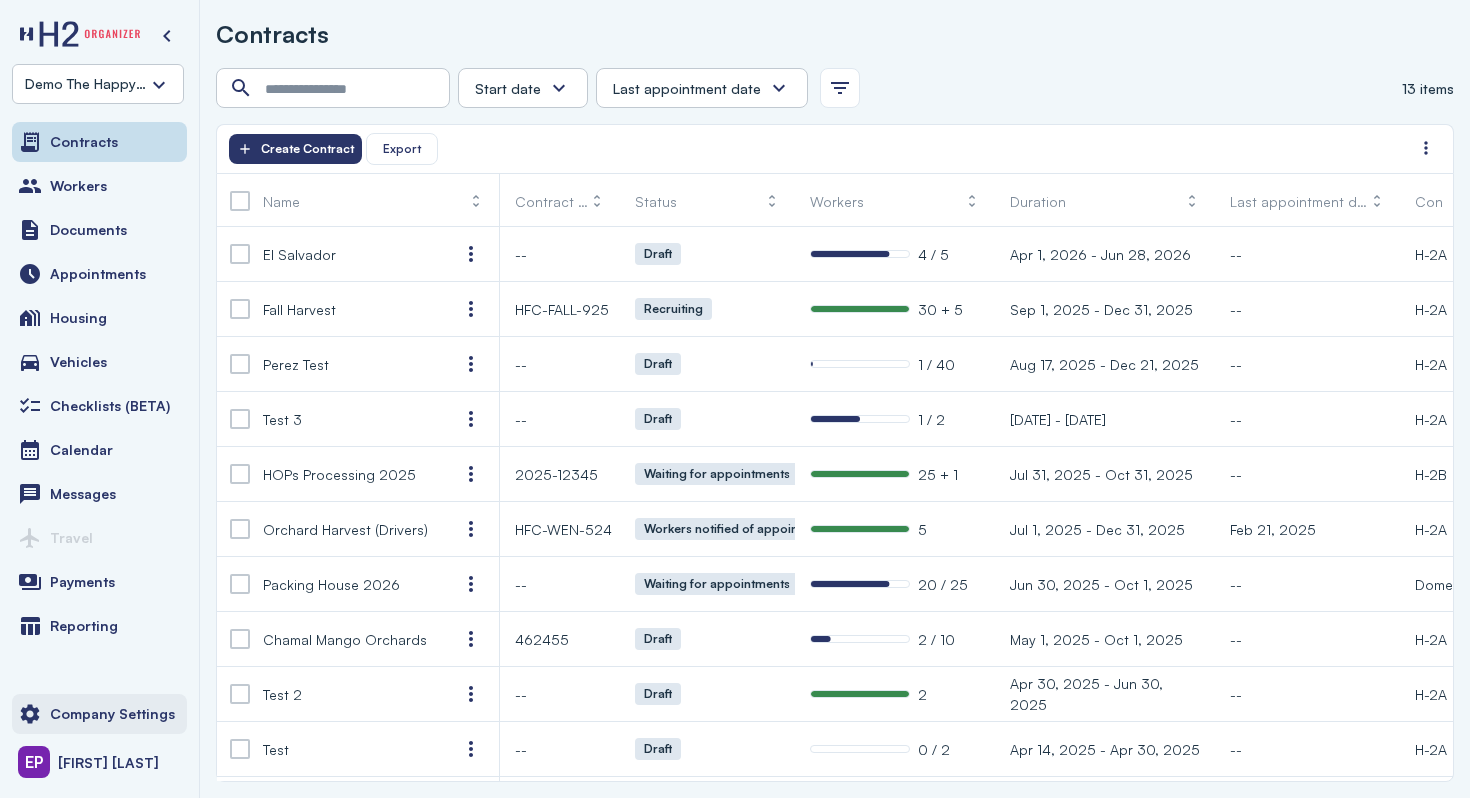 click on "Company Settings" at bounding box center (112, 714) 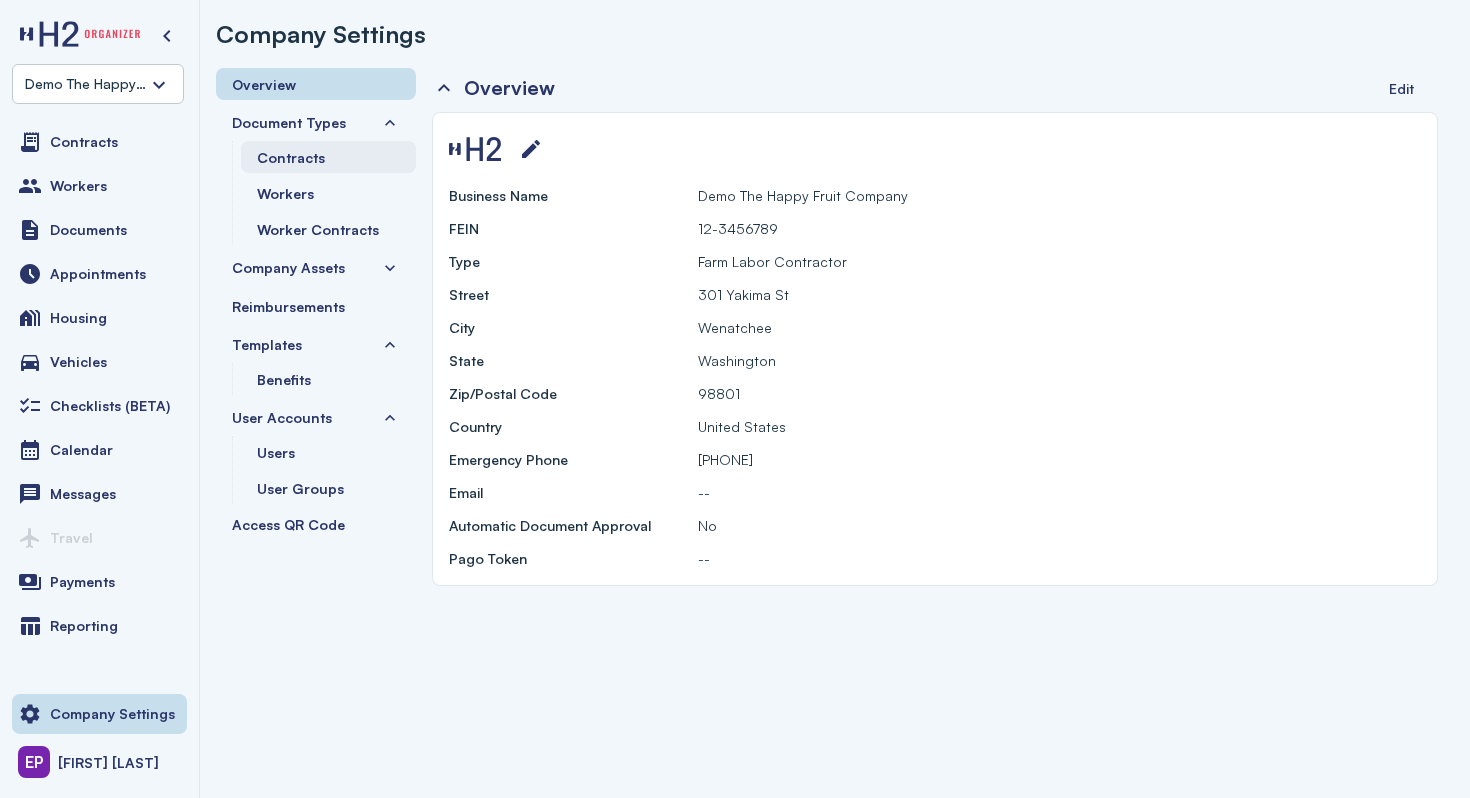 click on "Contracts" at bounding box center (328, 157) 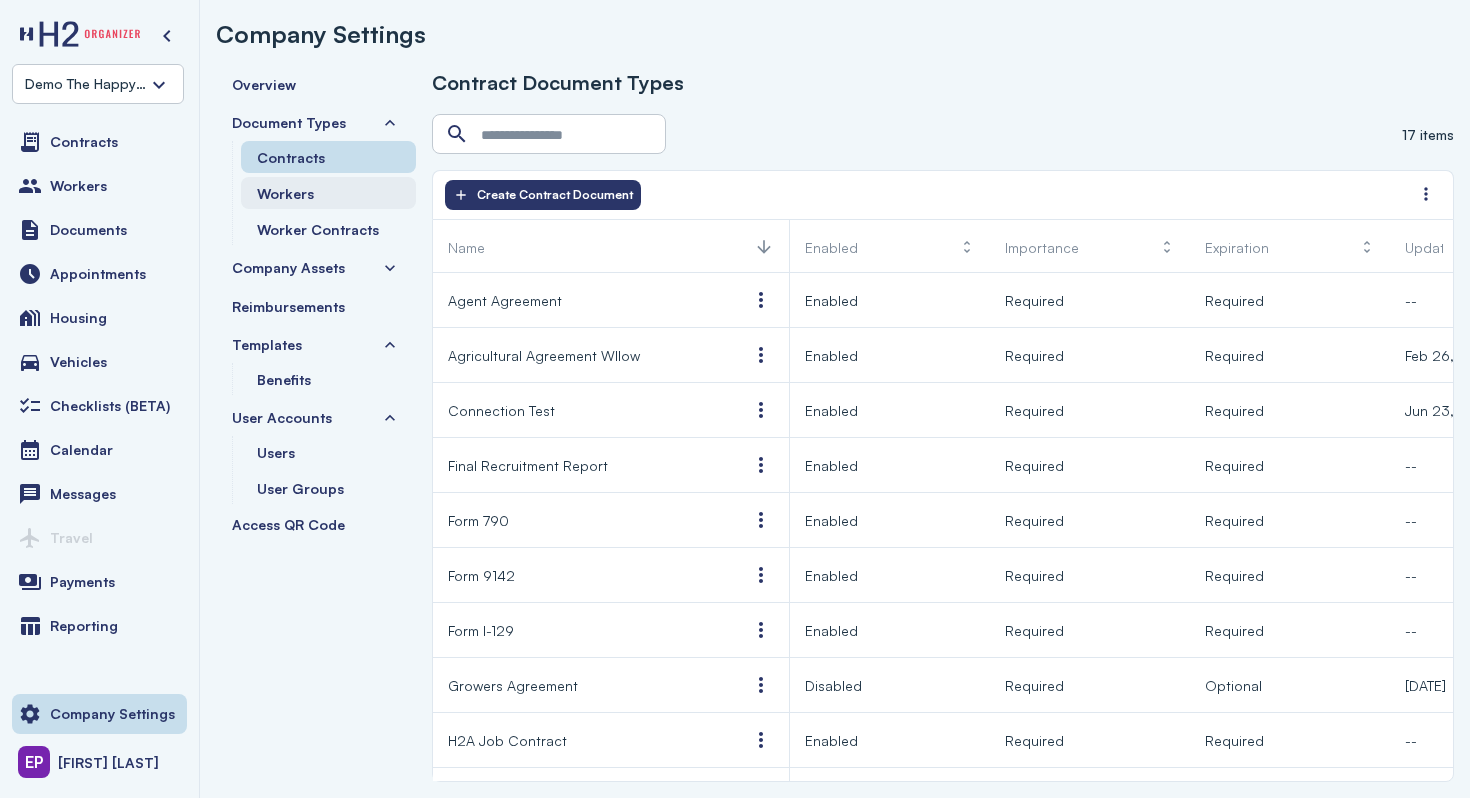 click on "Workers" at bounding box center (328, 193) 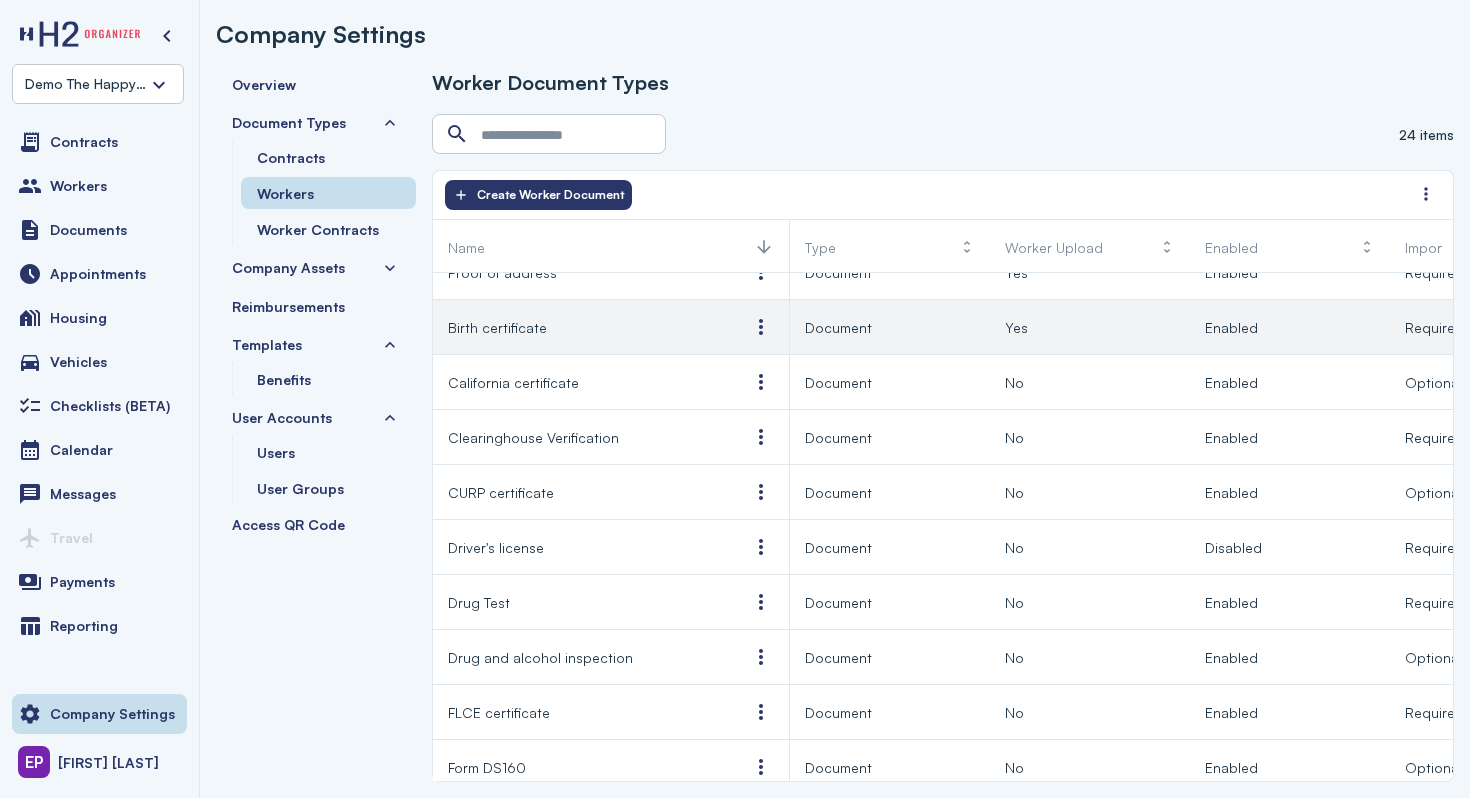 scroll, scrollTop: 45, scrollLeft: 0, axis: vertical 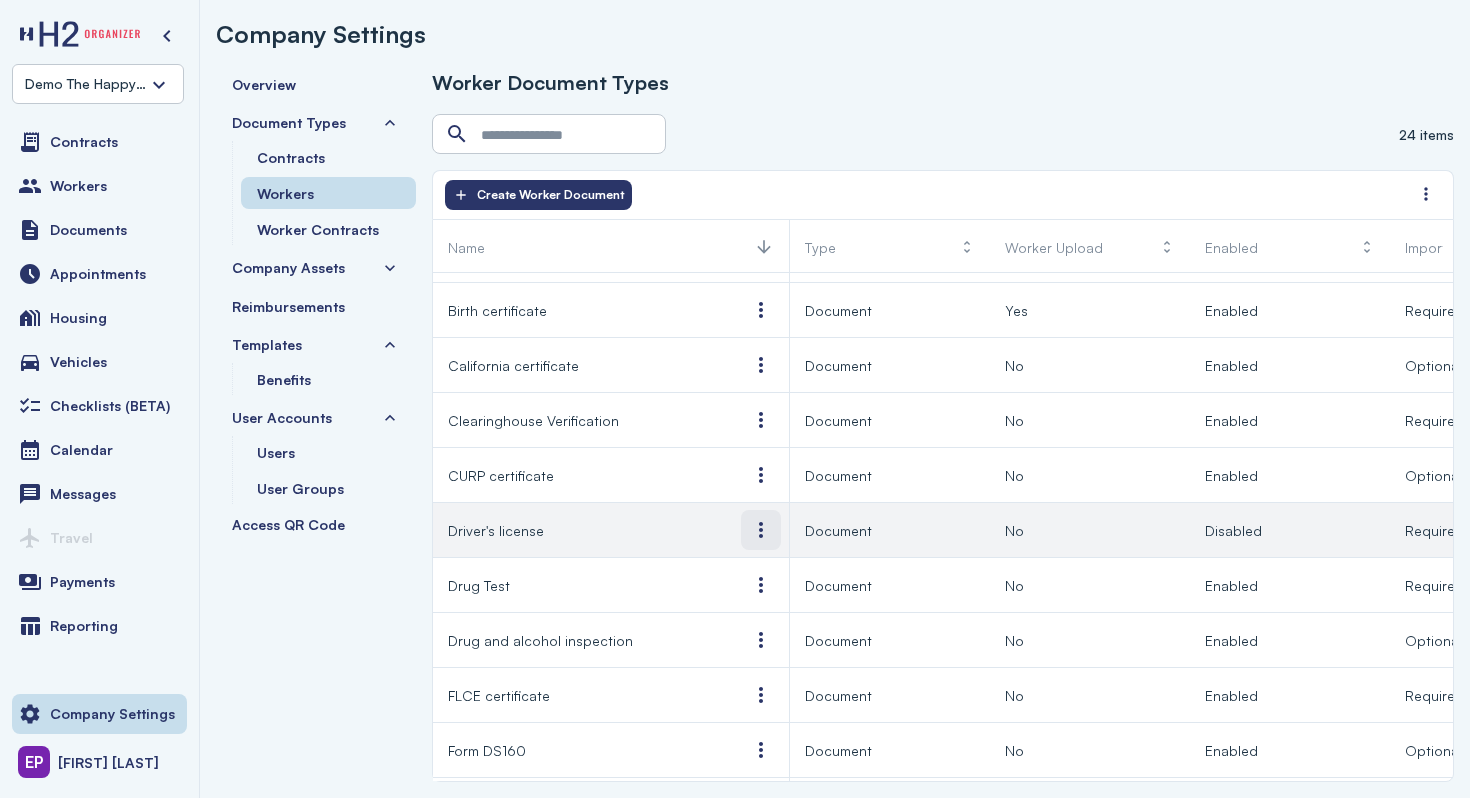 click at bounding box center [761, 530] 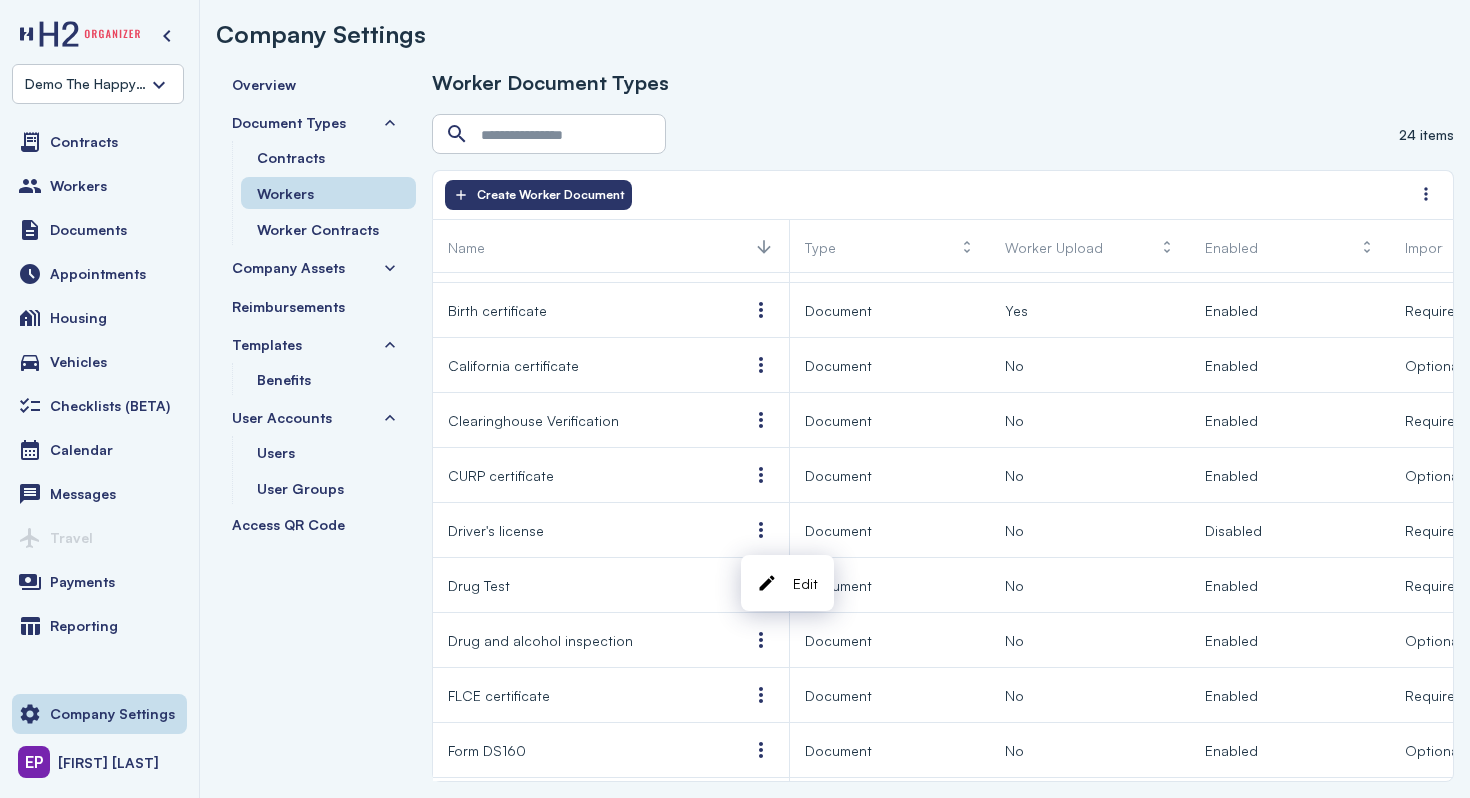 click on "Edit" at bounding box center [805, 583] 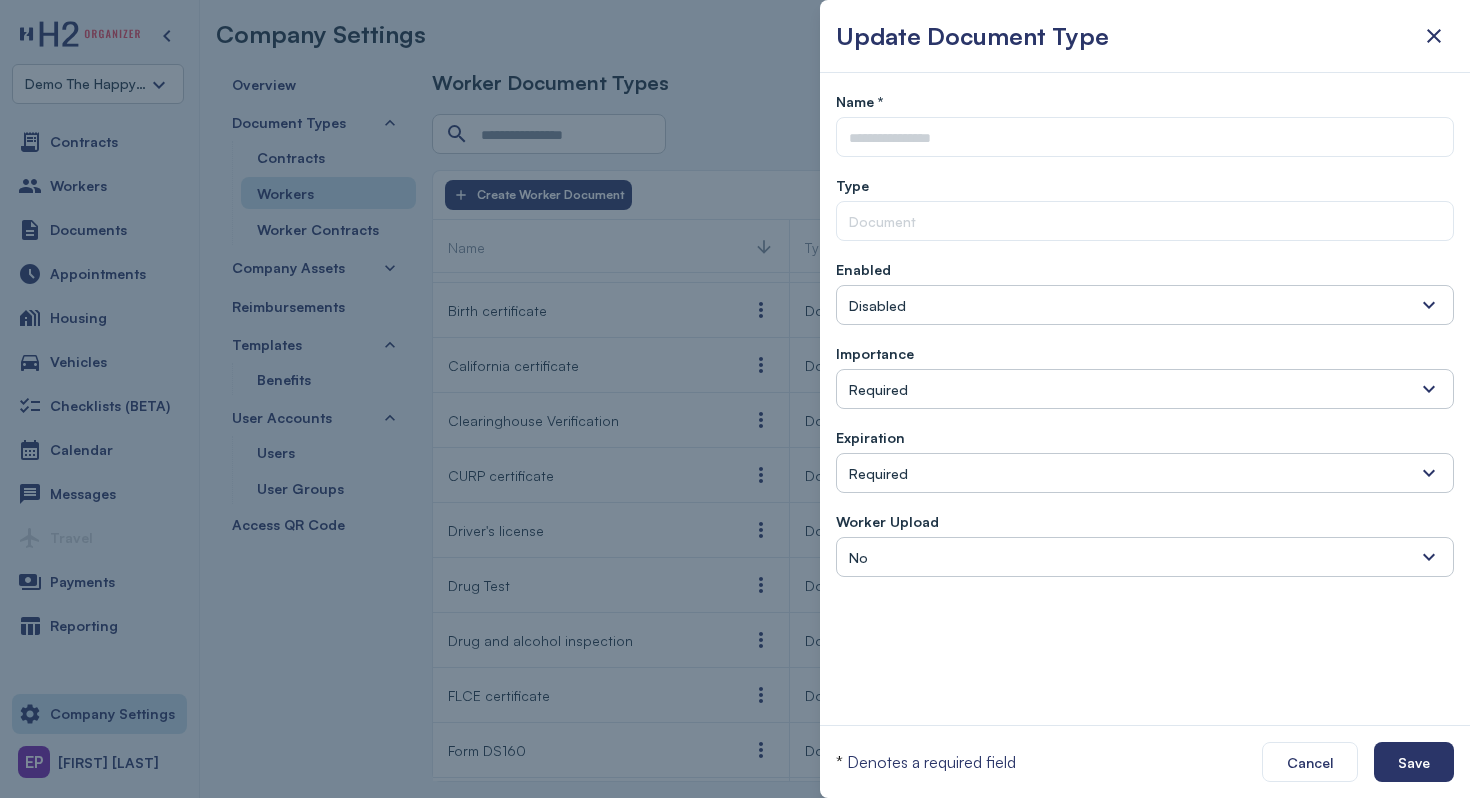 click on "No" at bounding box center [1145, 557] 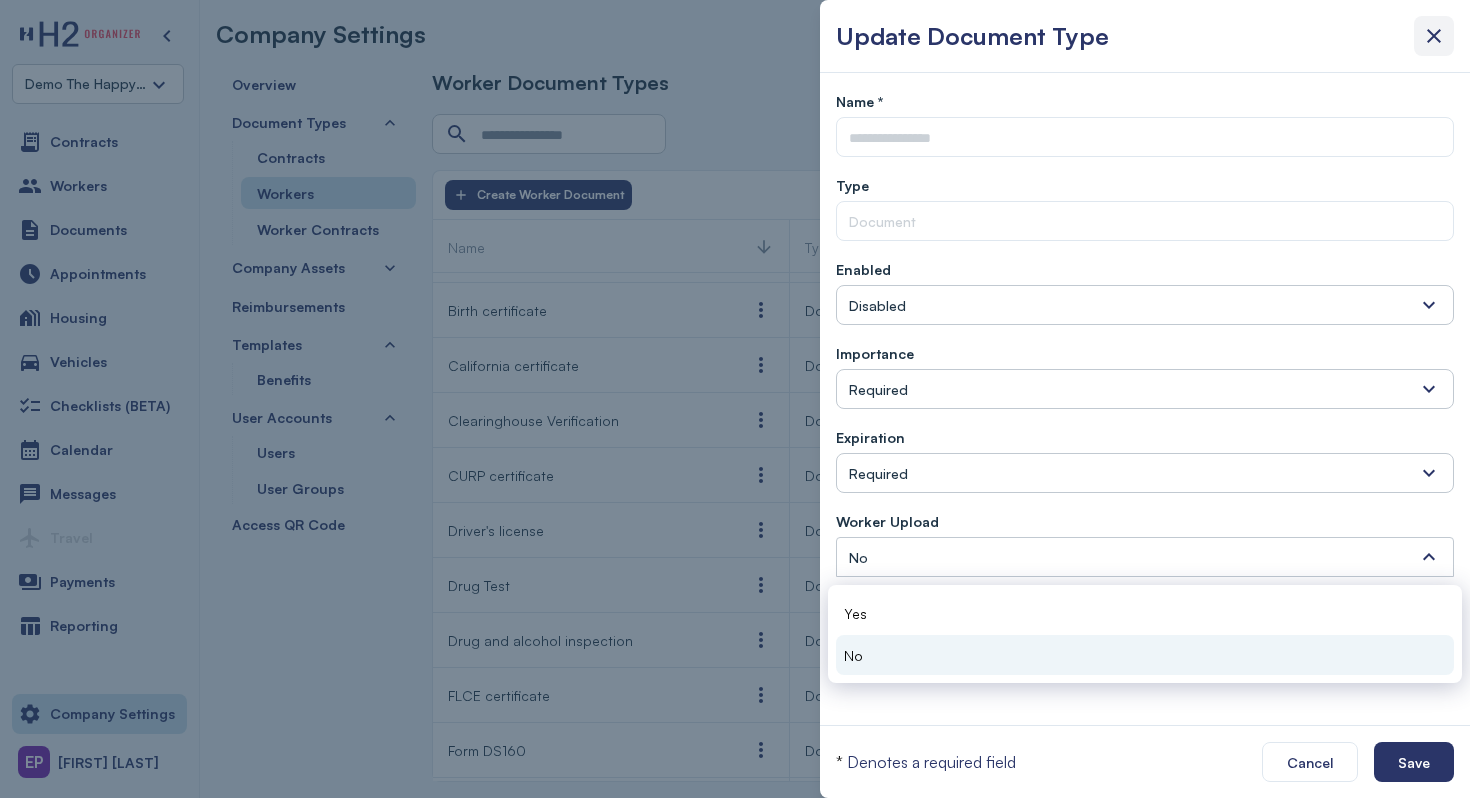 click at bounding box center (1434, 36) 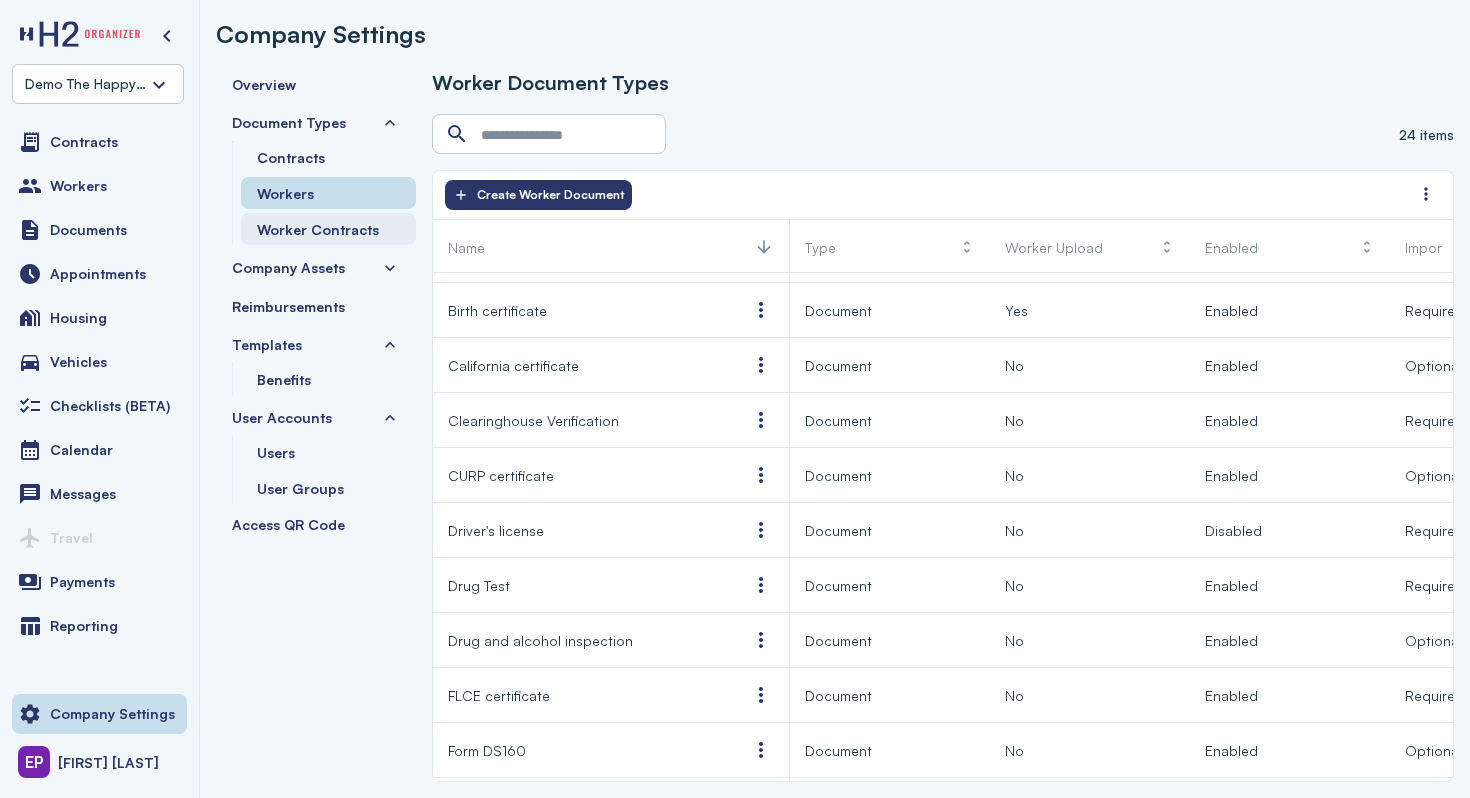 click on "Worker Contracts" at bounding box center (328, 229) 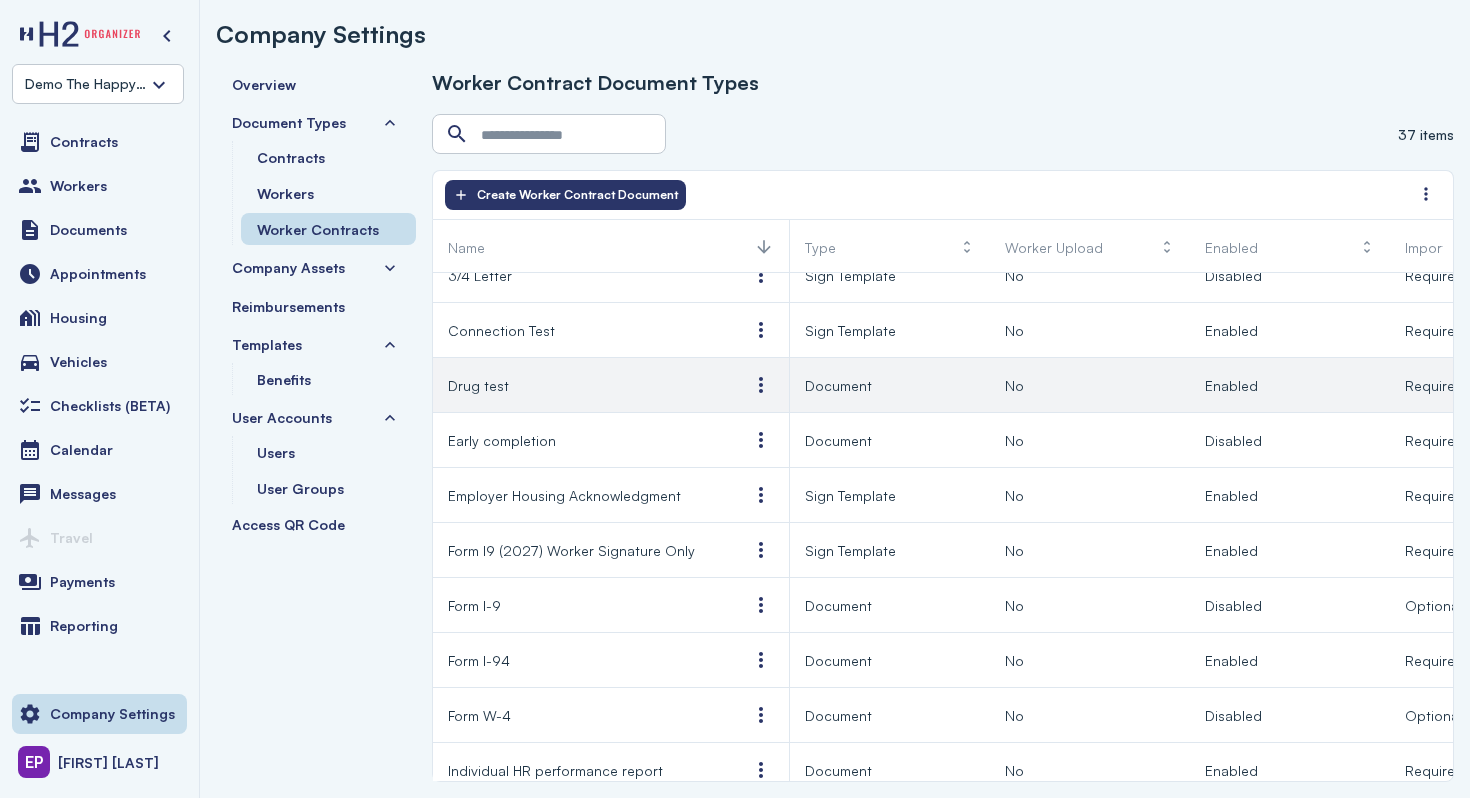 scroll, scrollTop: 0, scrollLeft: 0, axis: both 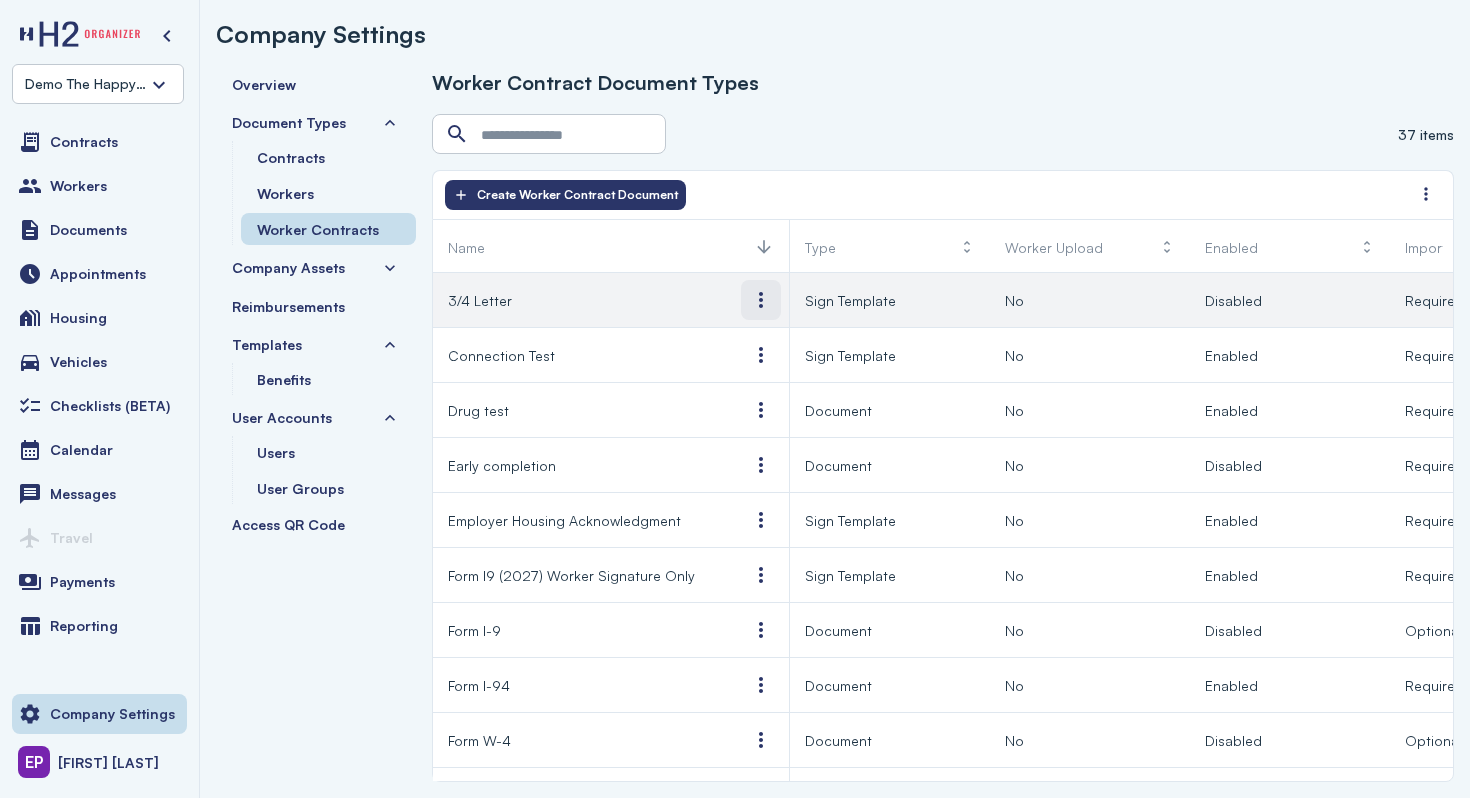 click at bounding box center (761, 300) 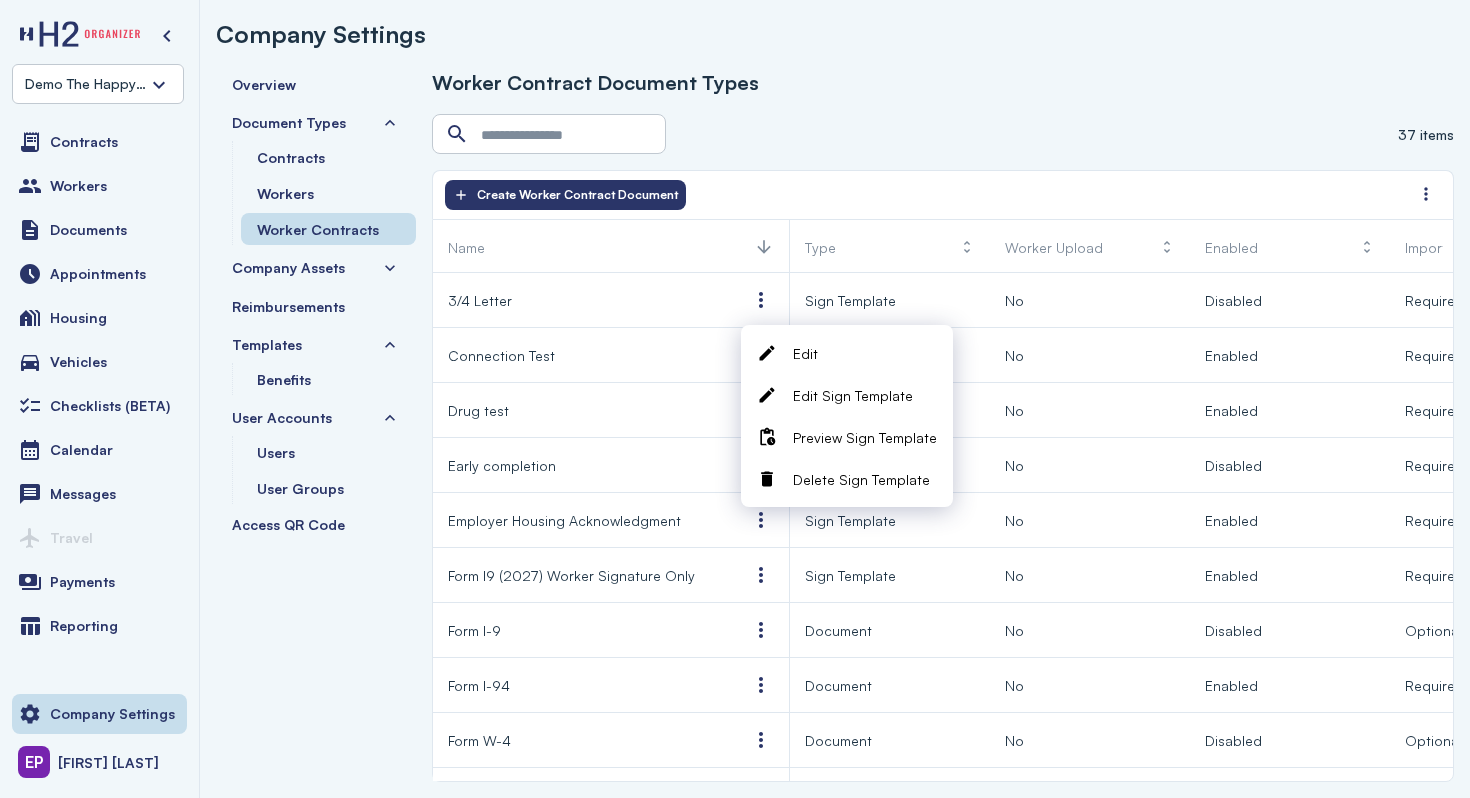 click on "Edit" at bounding box center [805, 353] 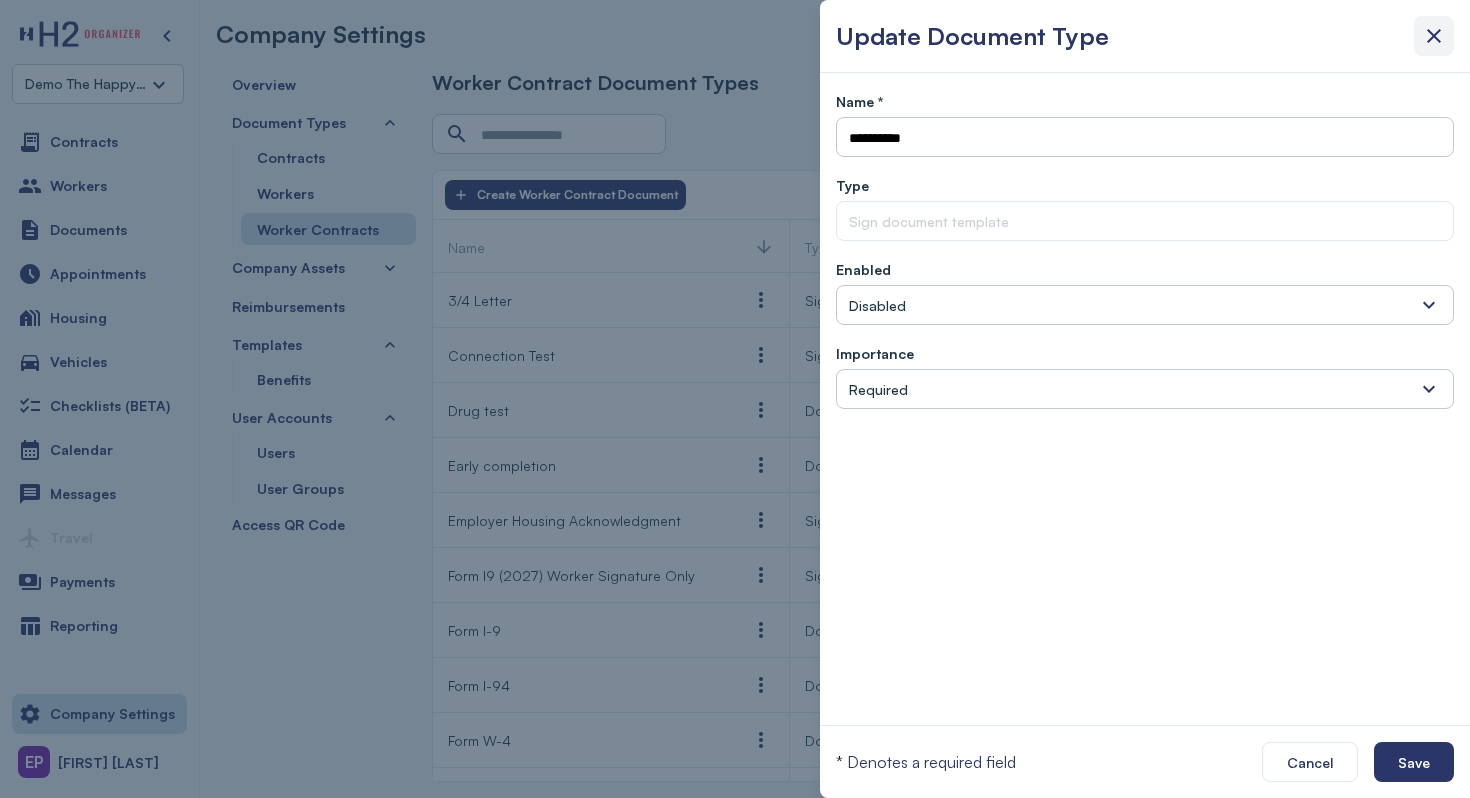 click at bounding box center (1434, 36) 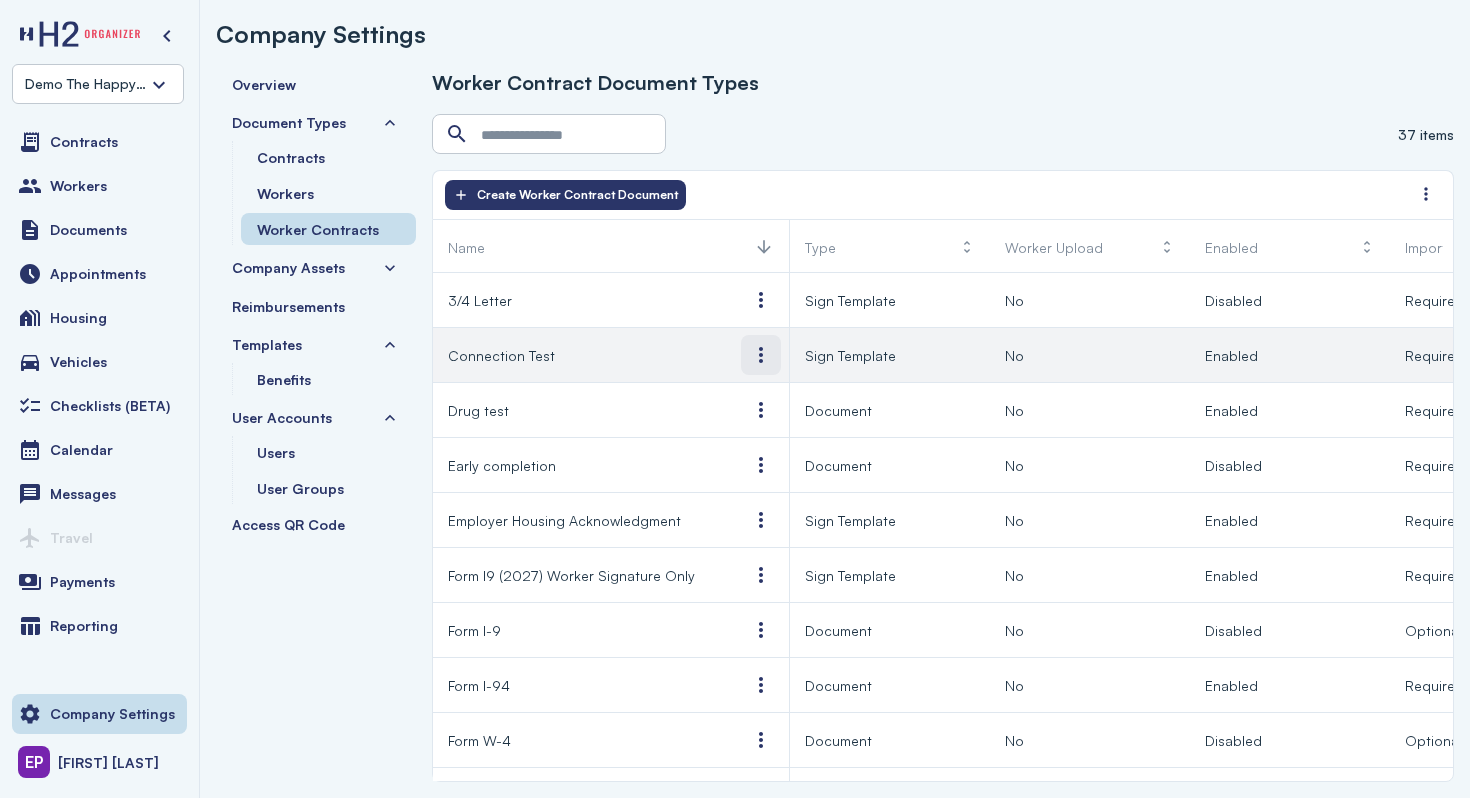 click at bounding box center (761, 355) 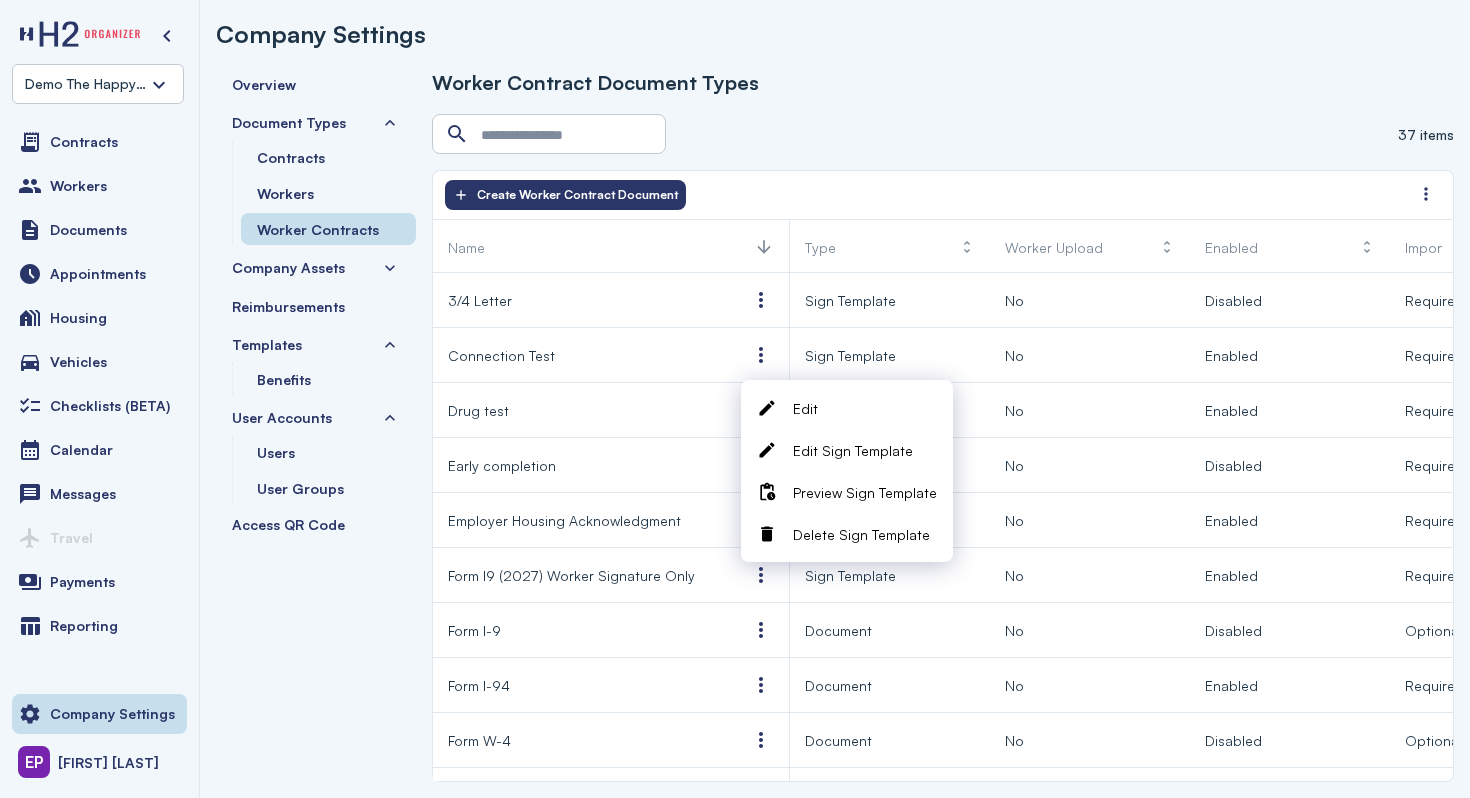 click on "Edit Sign Template" at bounding box center [865, 450] 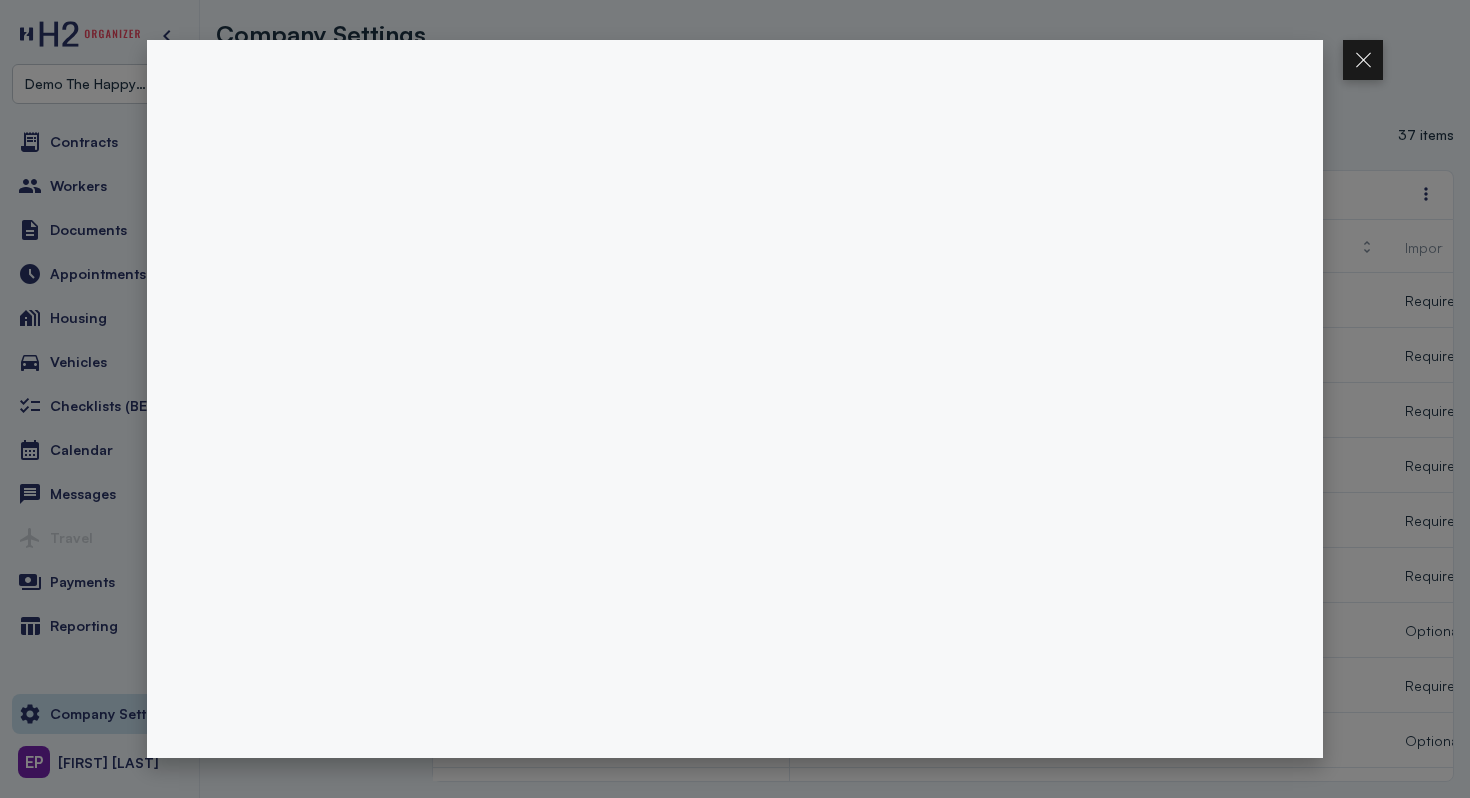 click at bounding box center [735, 399] 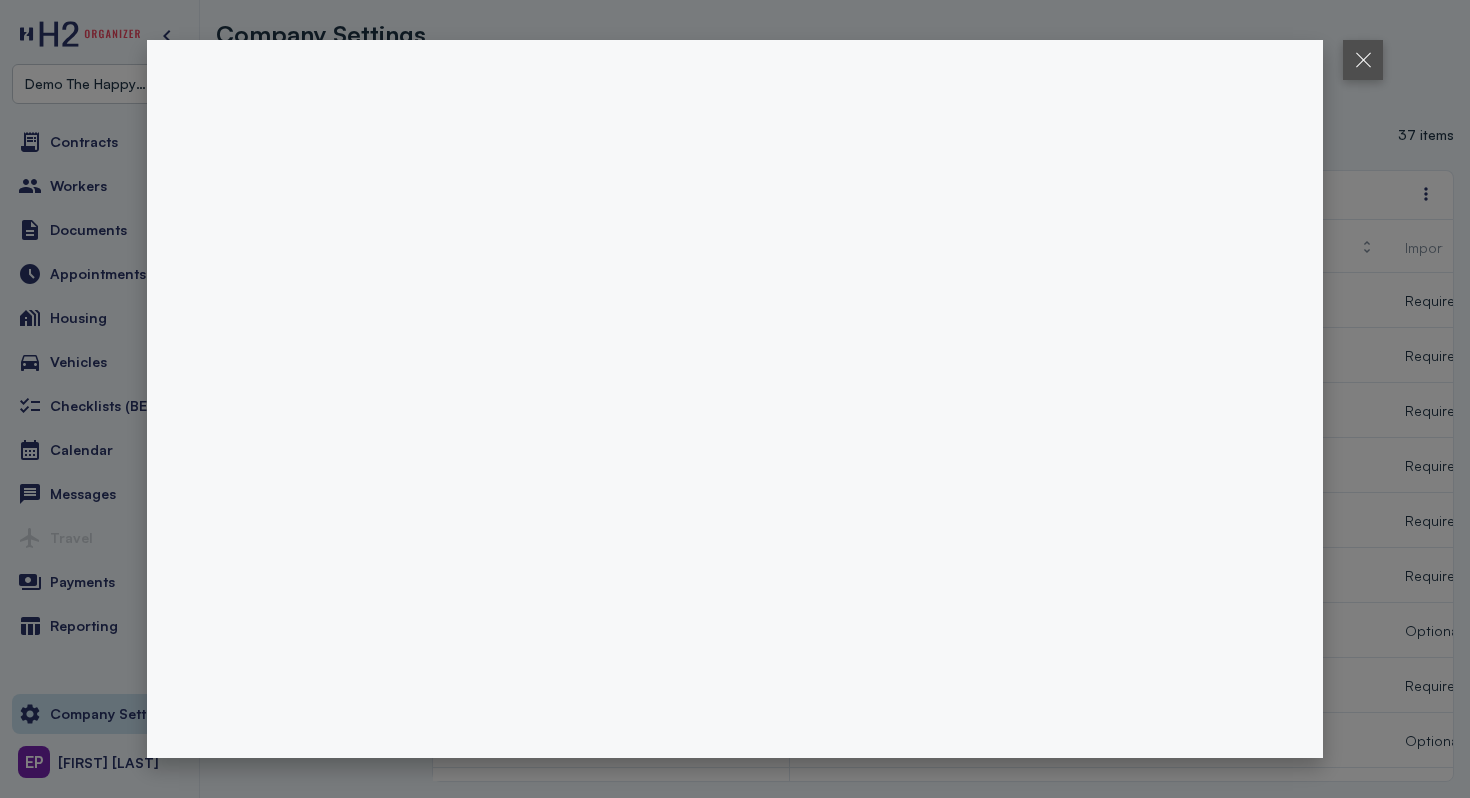 click at bounding box center [1363, 60] 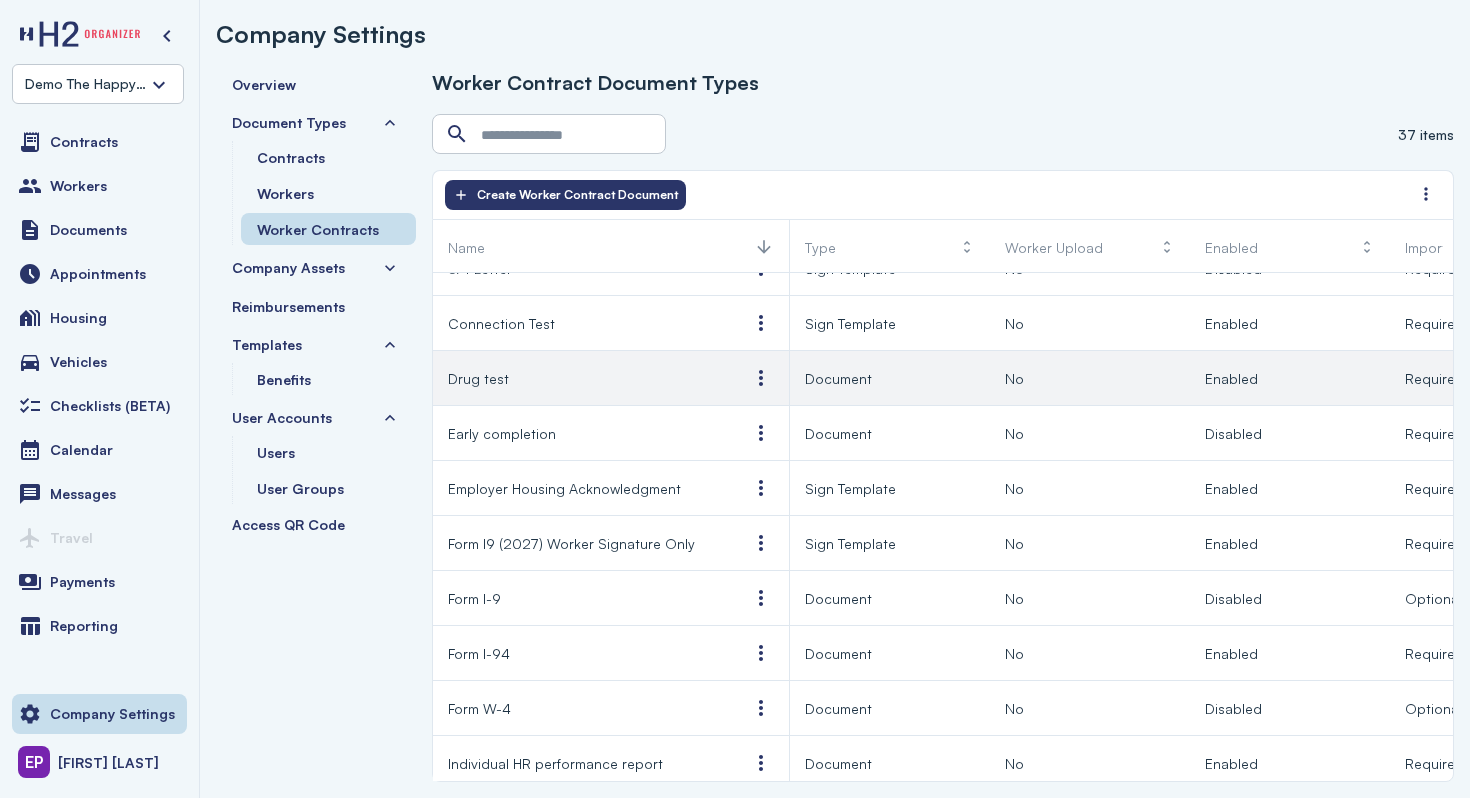 scroll, scrollTop: 0, scrollLeft: 0, axis: both 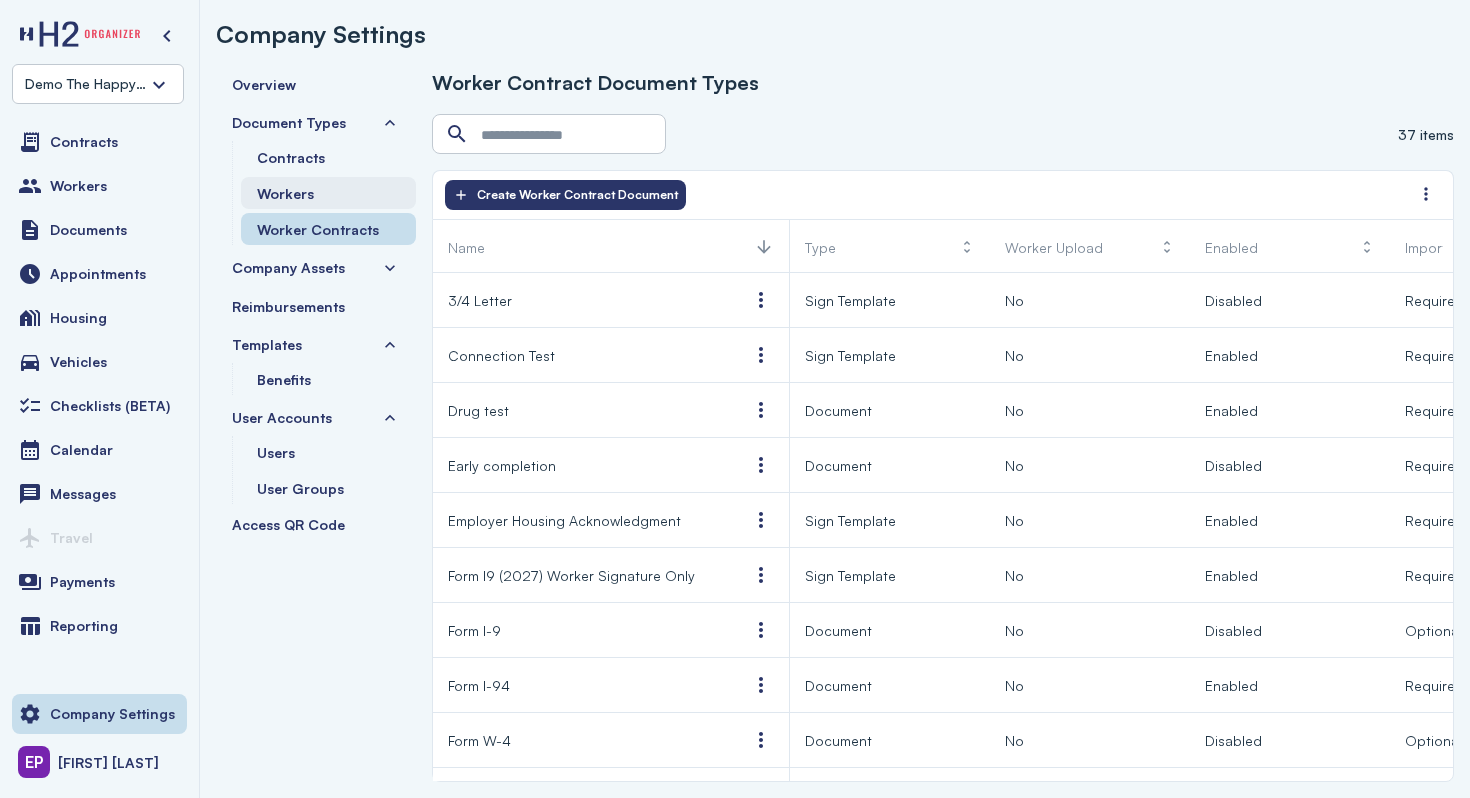 click on "Workers" at bounding box center (328, 193) 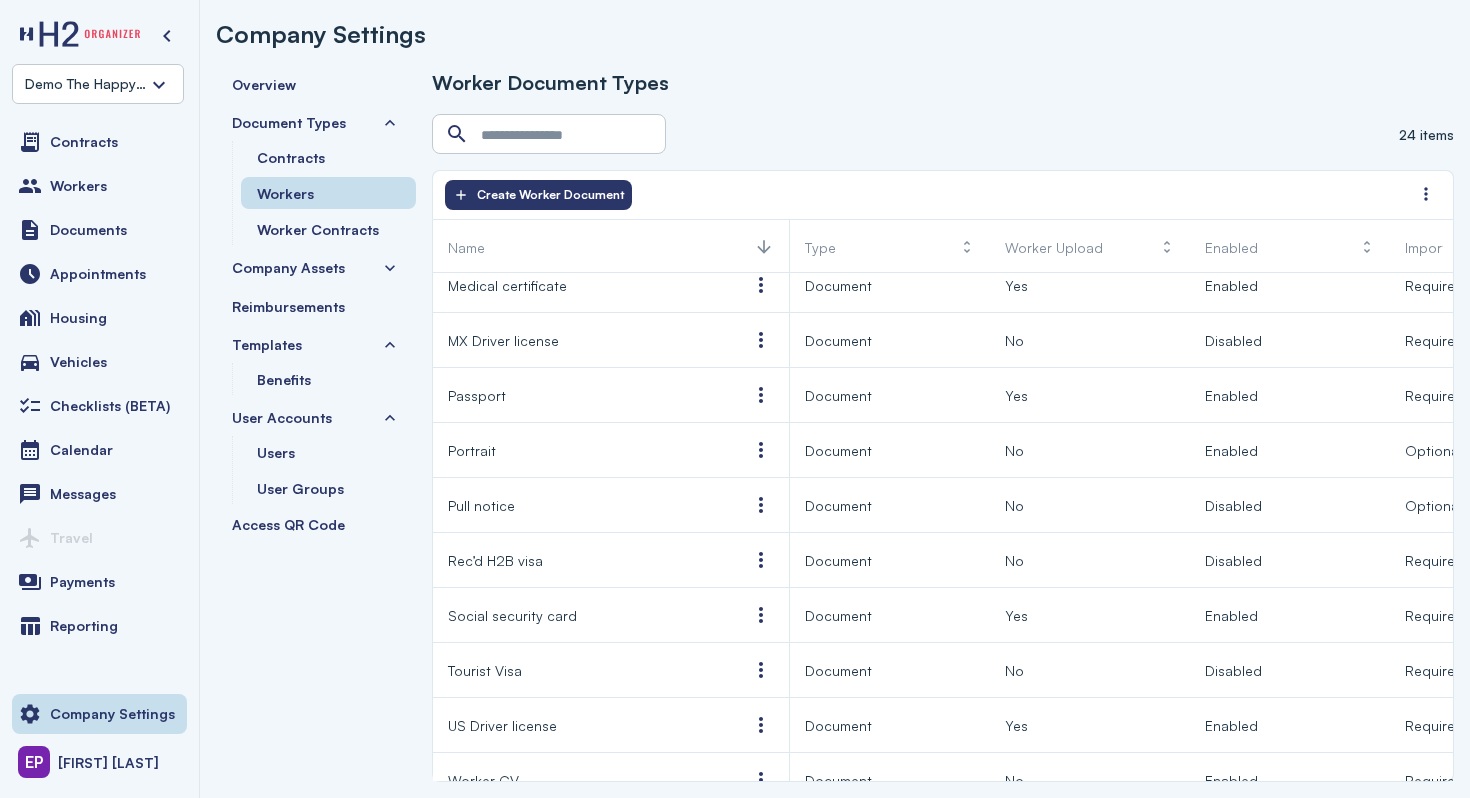 scroll, scrollTop: 799, scrollLeft: 0, axis: vertical 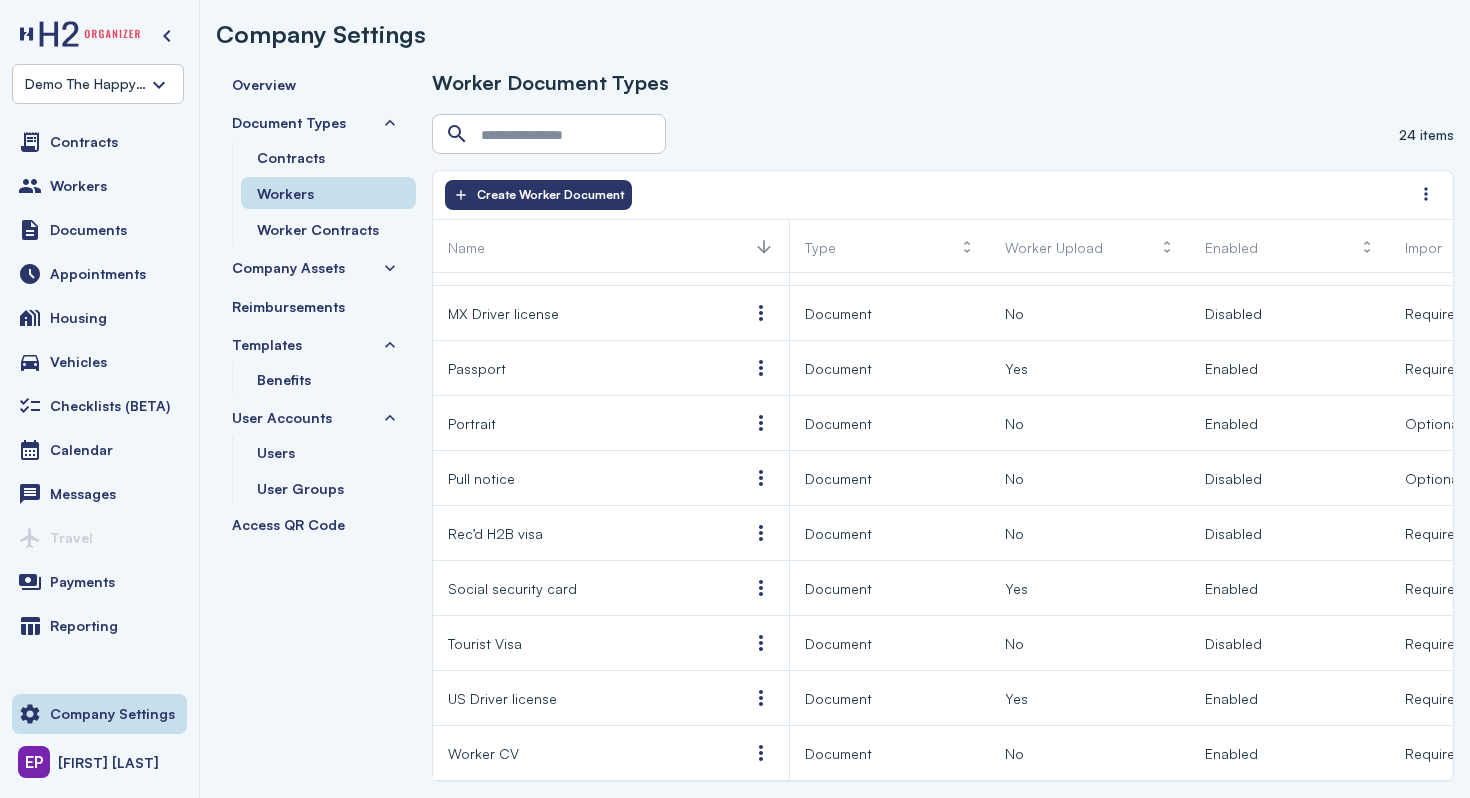 click on "Company Assets" at bounding box center [316, 267] 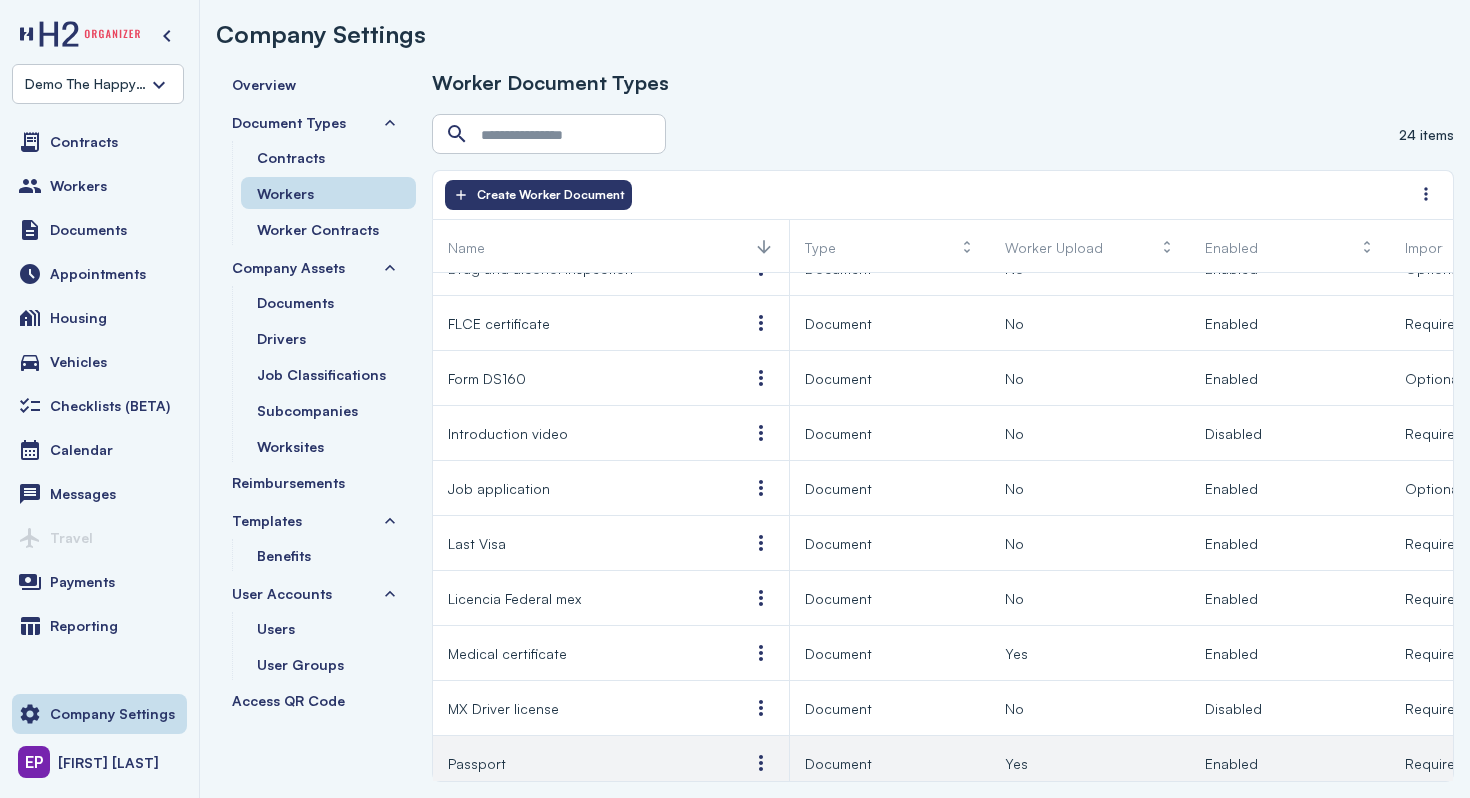 scroll, scrollTop: 284, scrollLeft: 0, axis: vertical 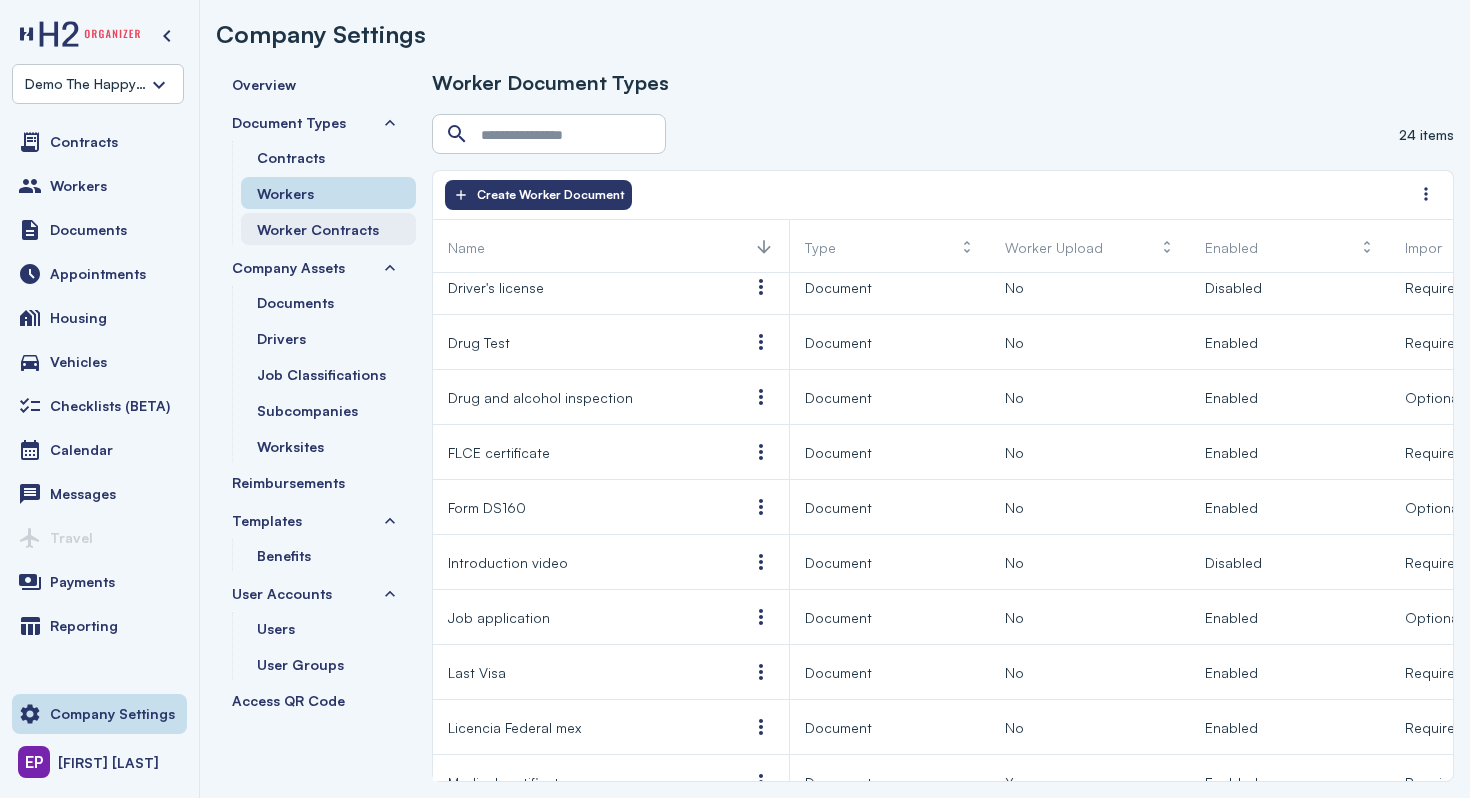 click on "Worker Contracts" at bounding box center [318, 229] 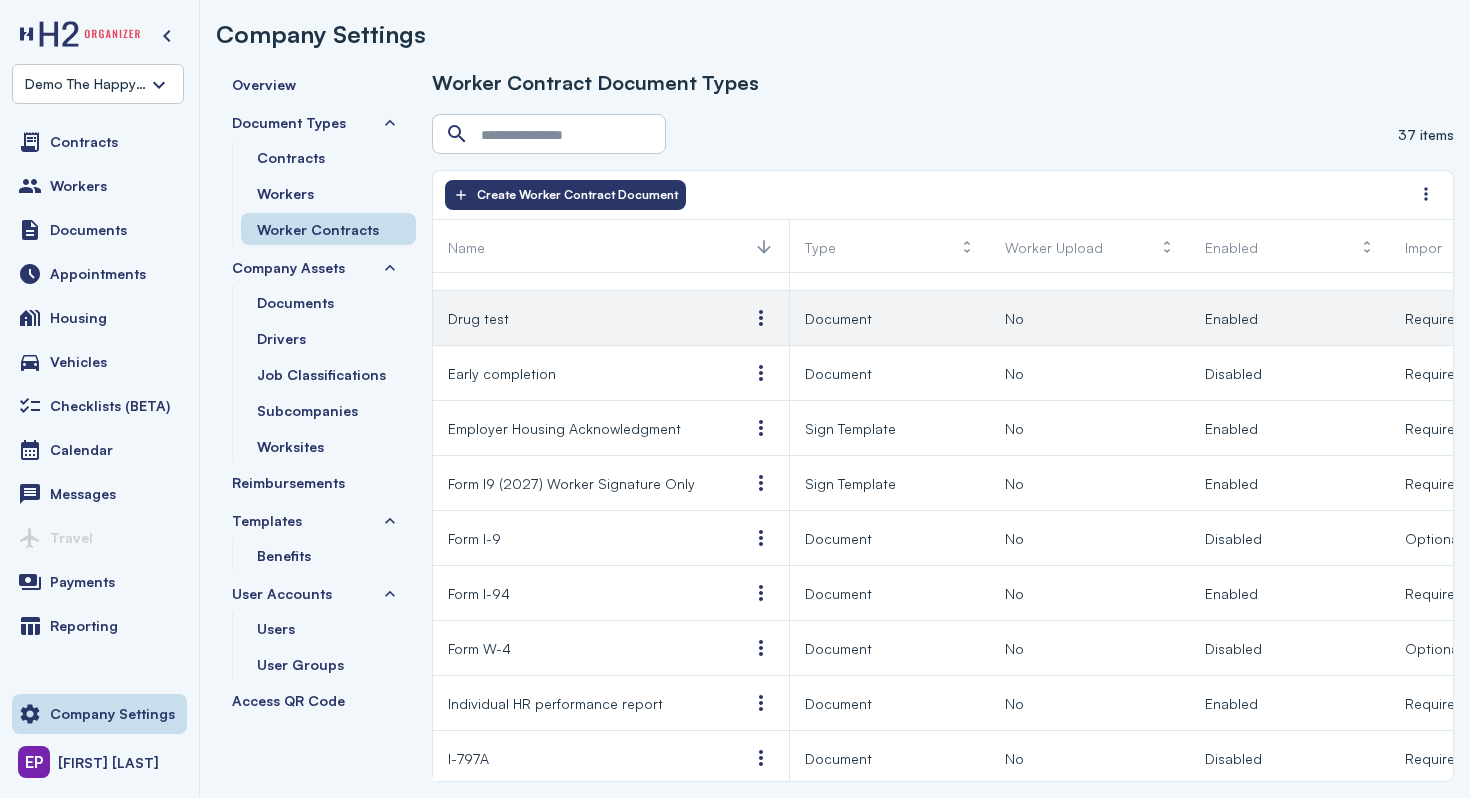 scroll, scrollTop: 94, scrollLeft: 0, axis: vertical 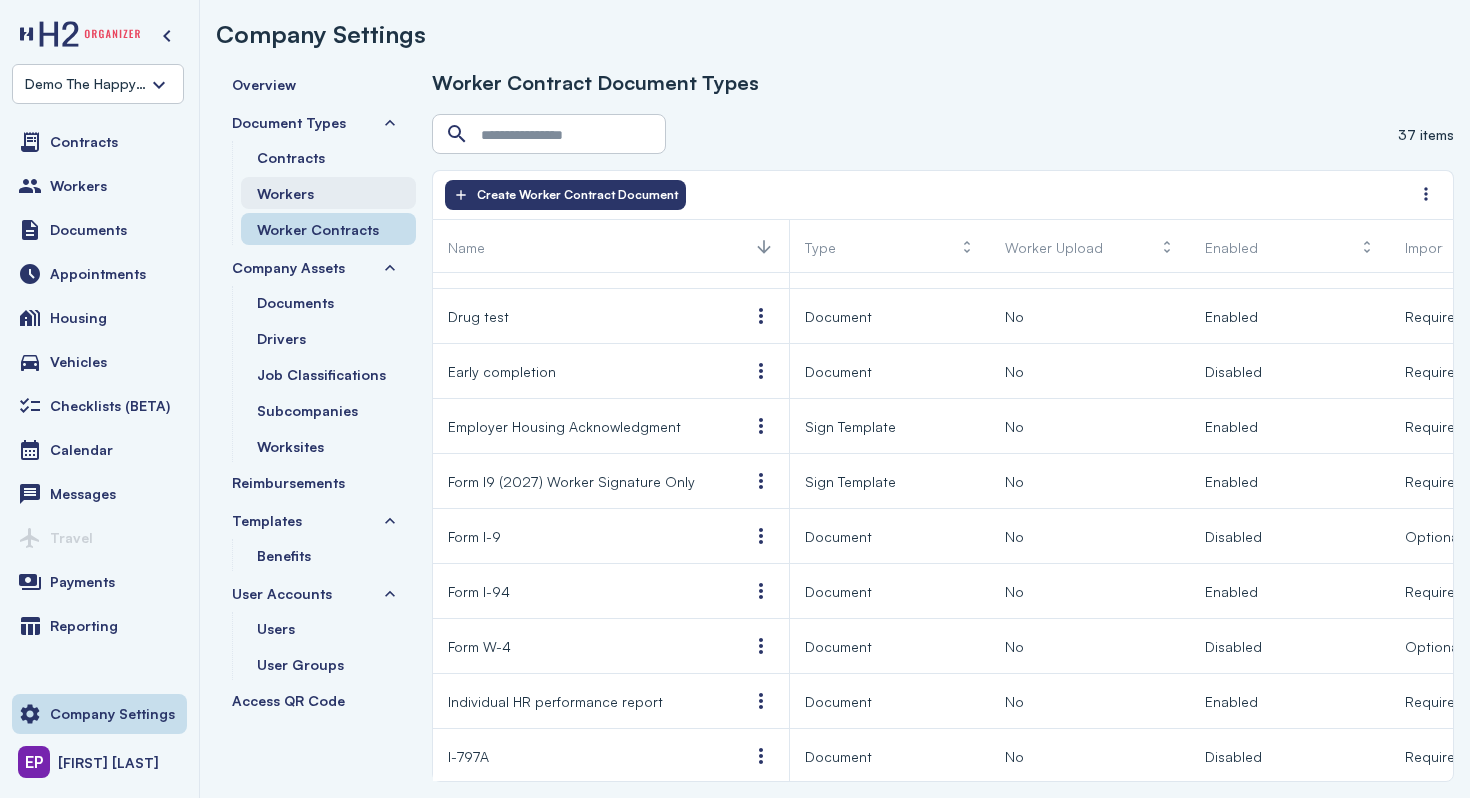 click on "Workers" at bounding box center [328, 193] 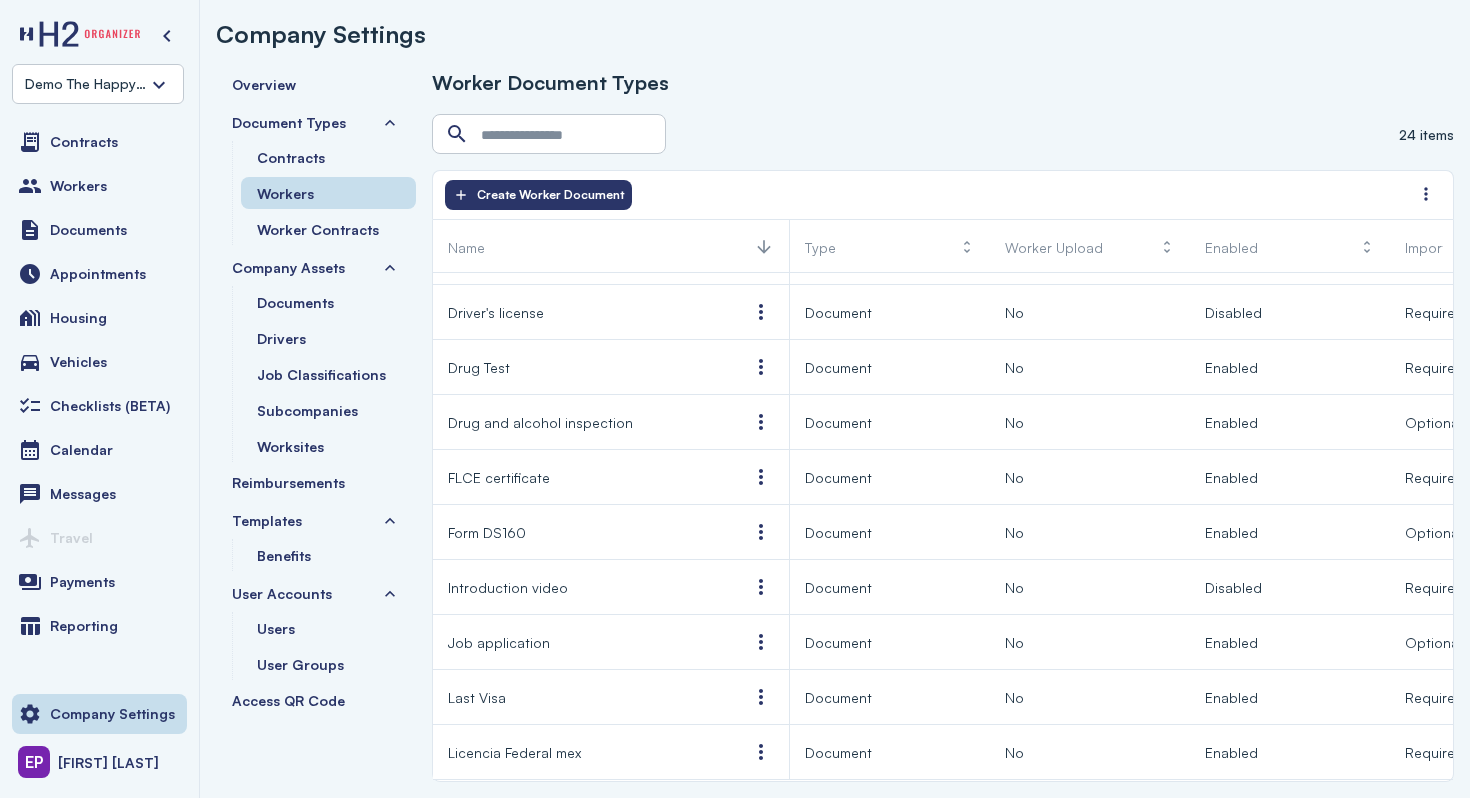 scroll, scrollTop: 382, scrollLeft: 0, axis: vertical 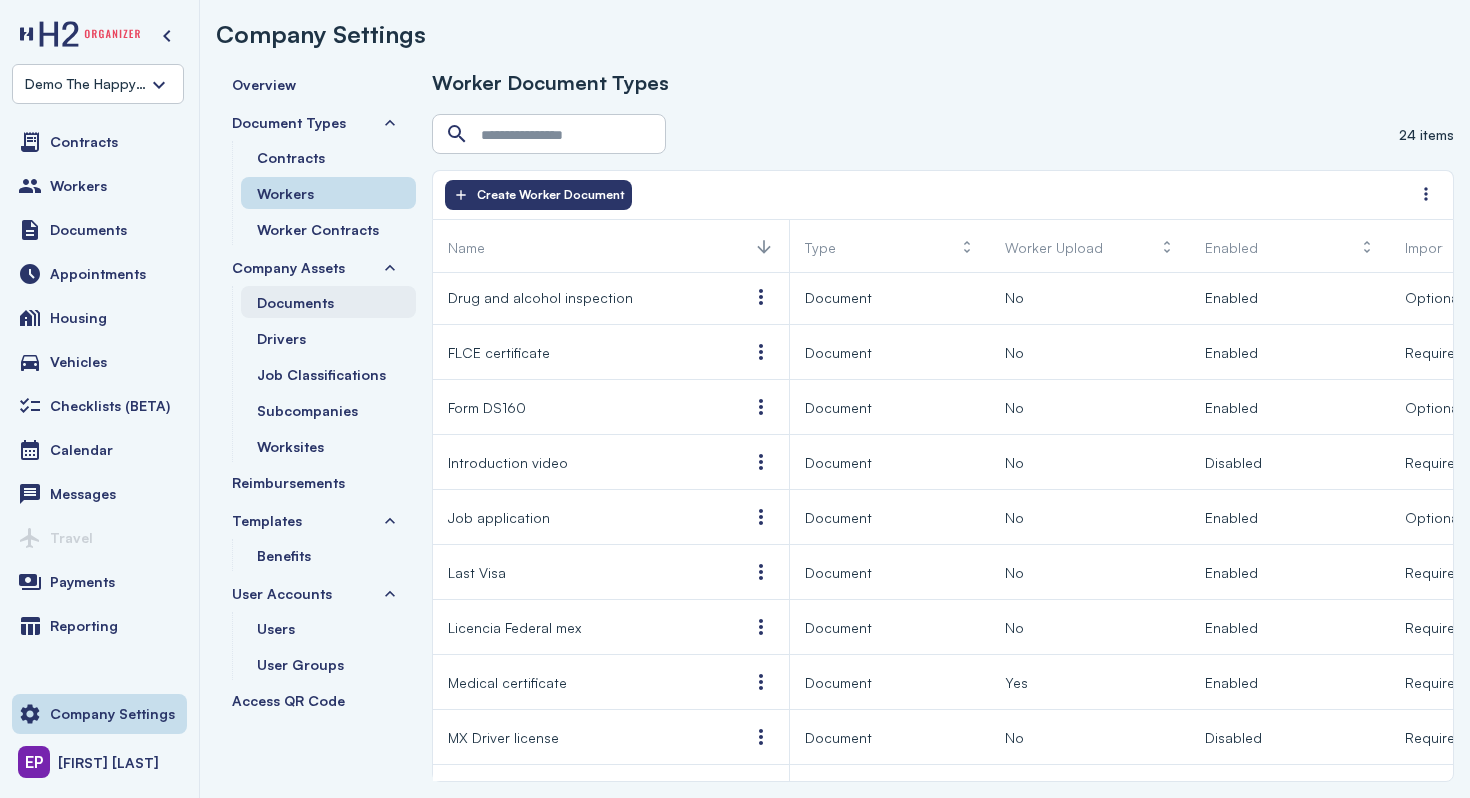 click on "Documents" at bounding box center [328, 302] 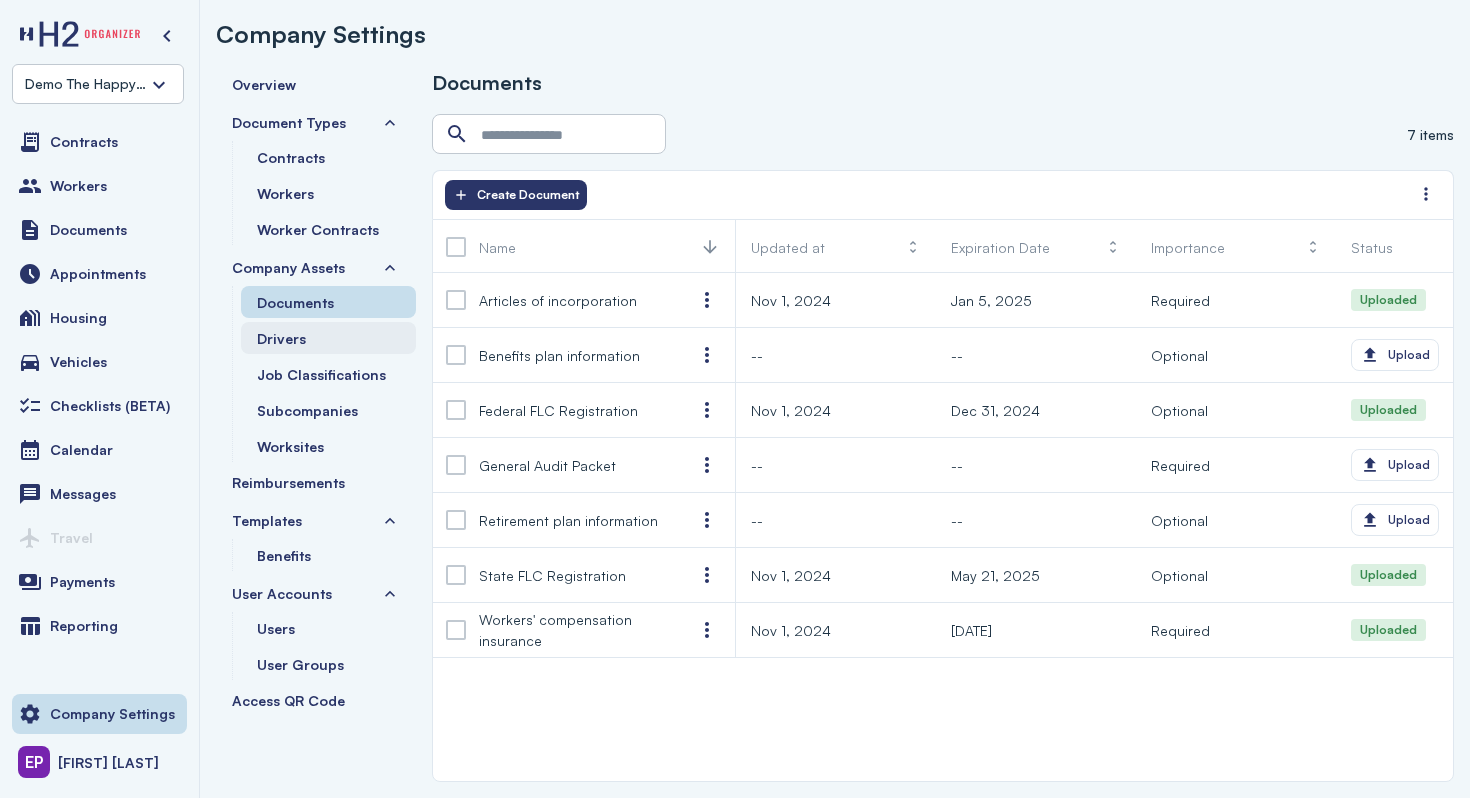 click on "Drivers" at bounding box center (328, 338) 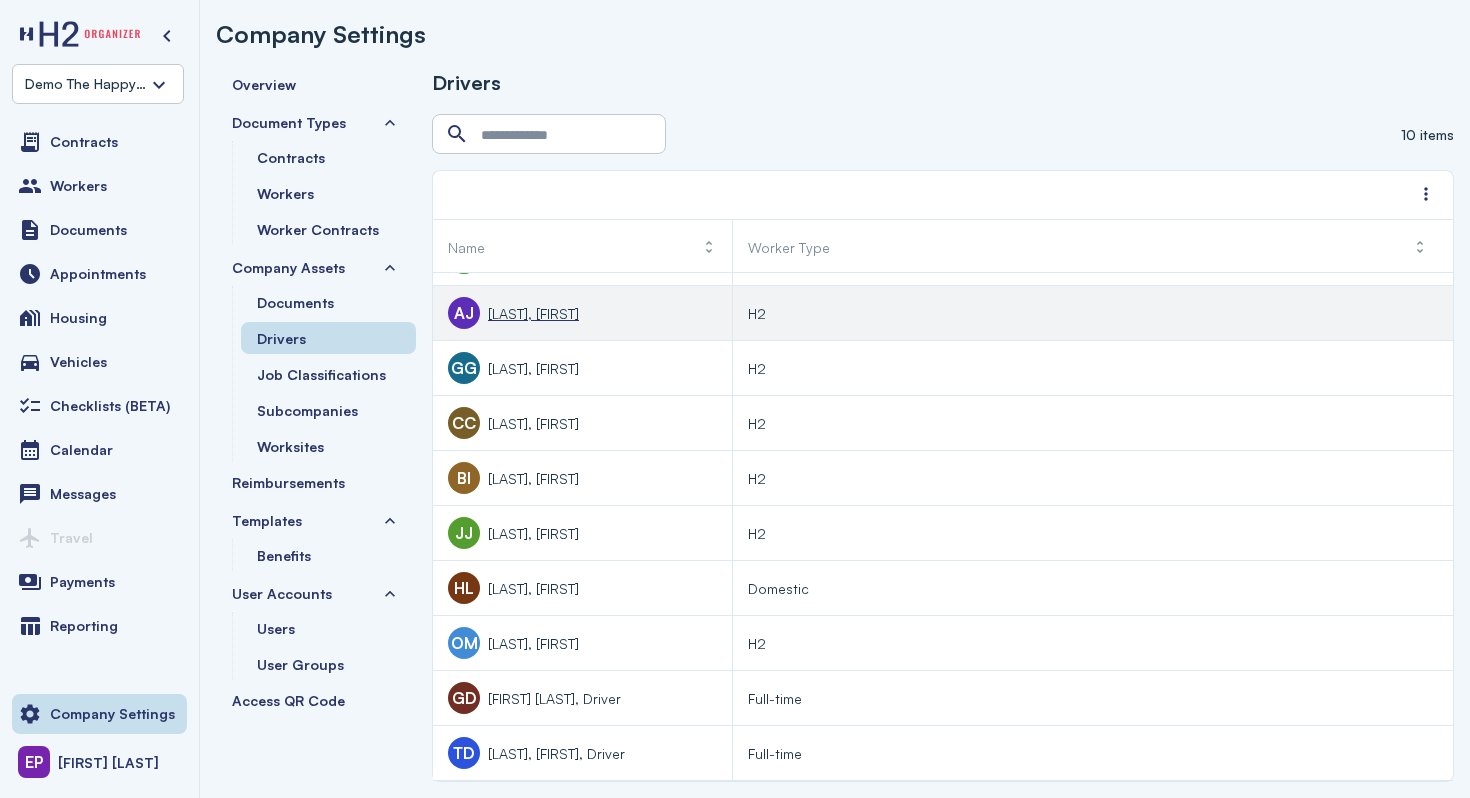 scroll, scrollTop: 0, scrollLeft: 0, axis: both 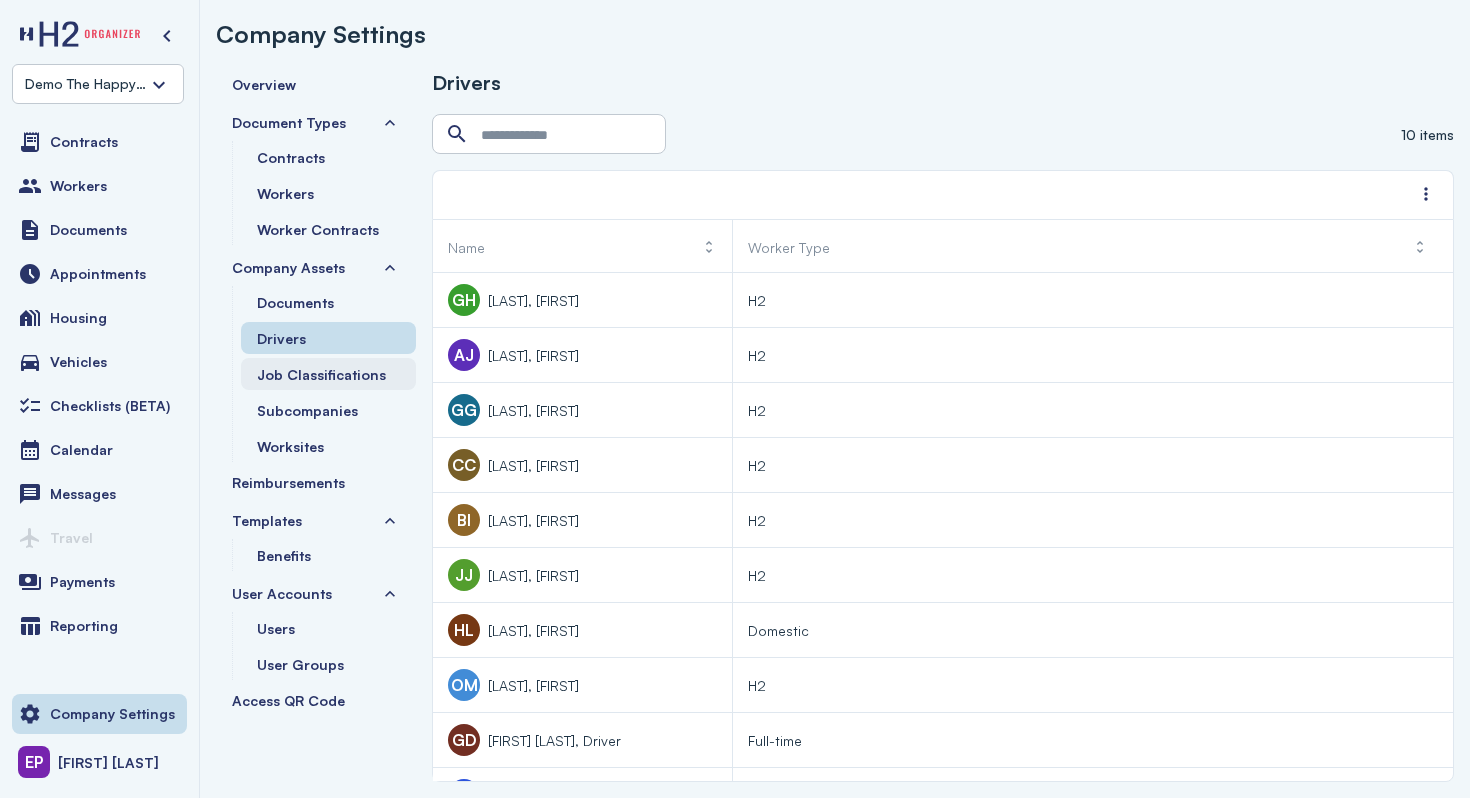 click on "Job Classifications" at bounding box center [328, 374] 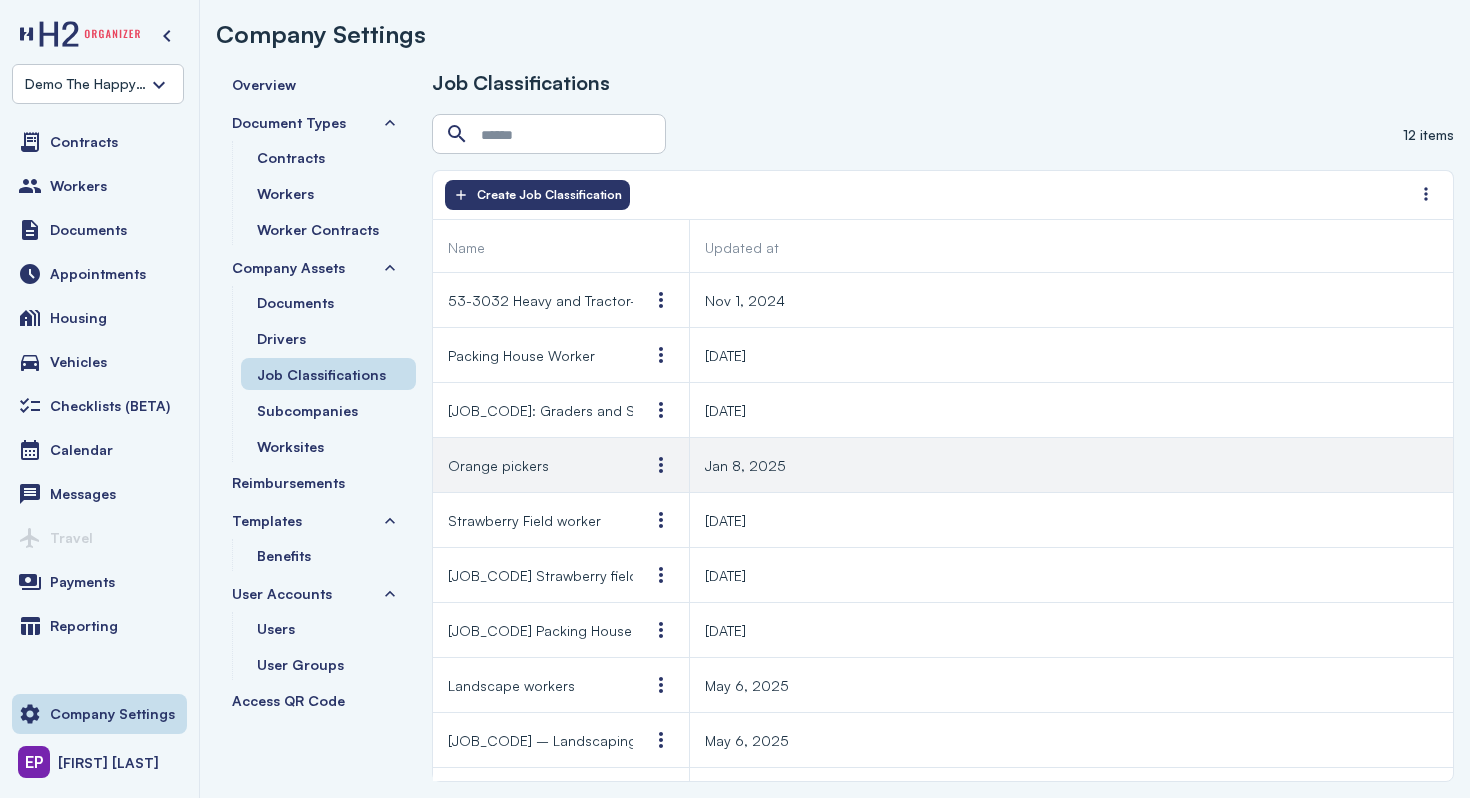 scroll, scrollTop: 151, scrollLeft: 0, axis: vertical 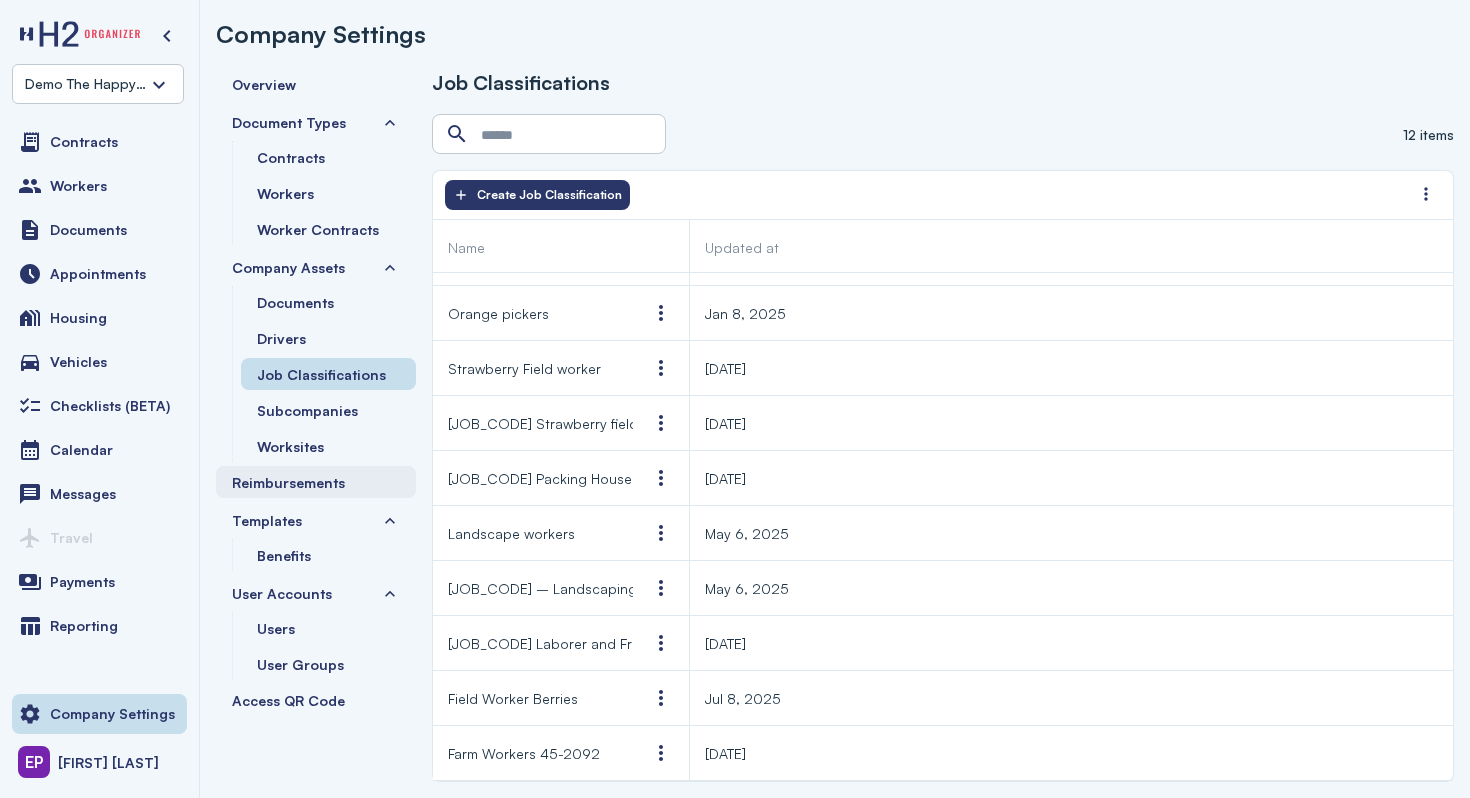 click on "Reimbursements" at bounding box center [288, 482] 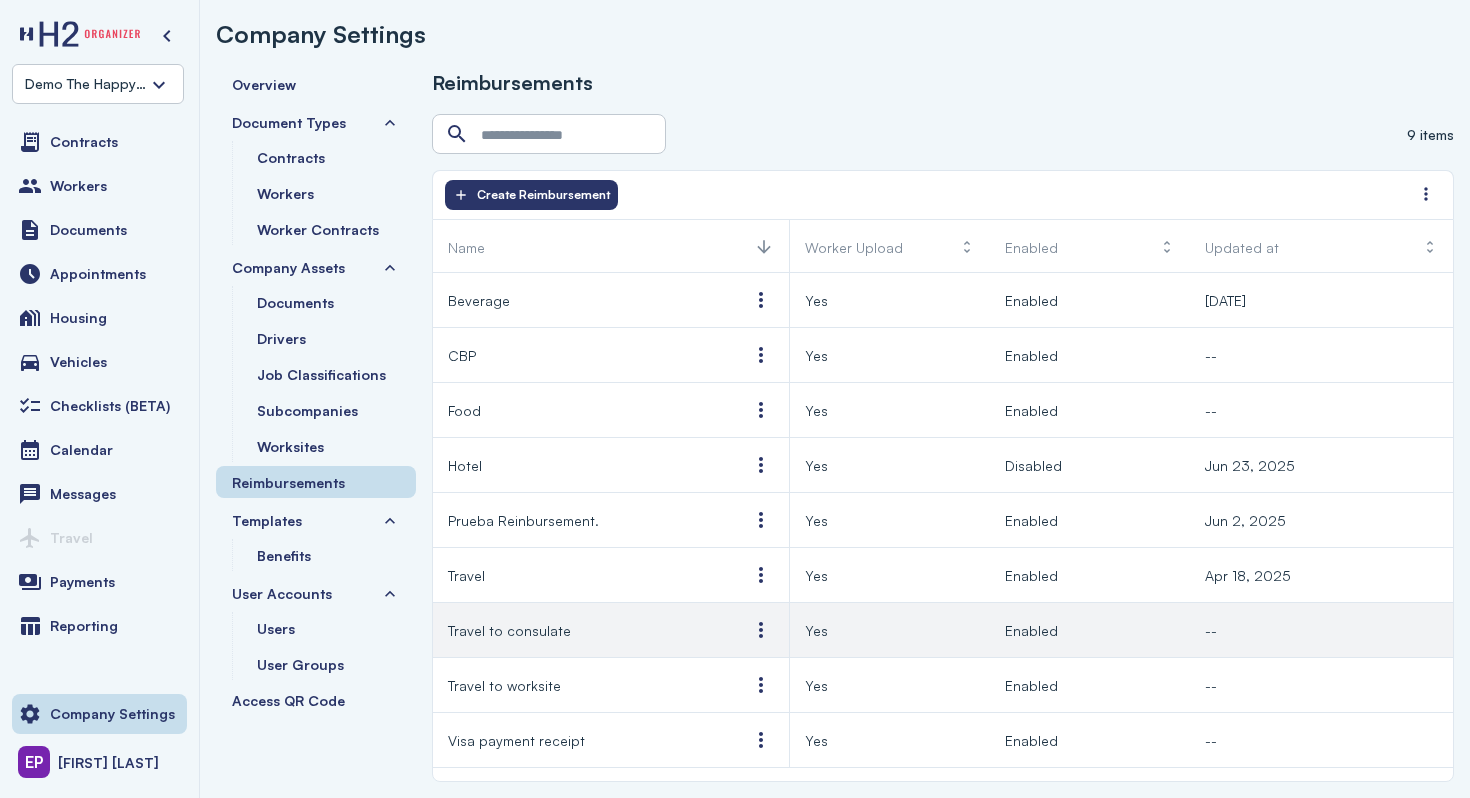 drag, startPoint x: 501, startPoint y: 637, endPoint x: 542, endPoint y: 636, distance: 41.01219 